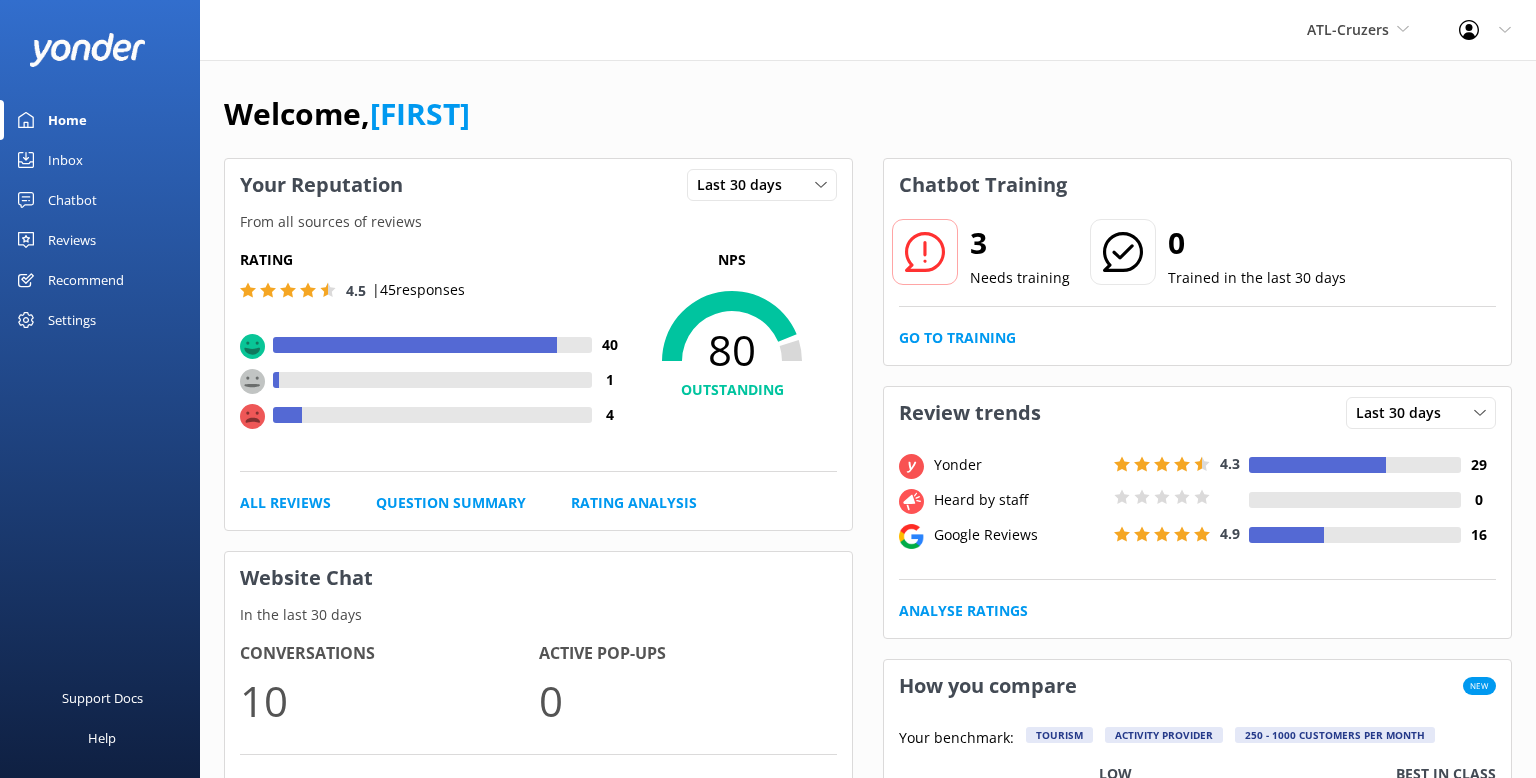 scroll, scrollTop: 0, scrollLeft: 0, axis: both 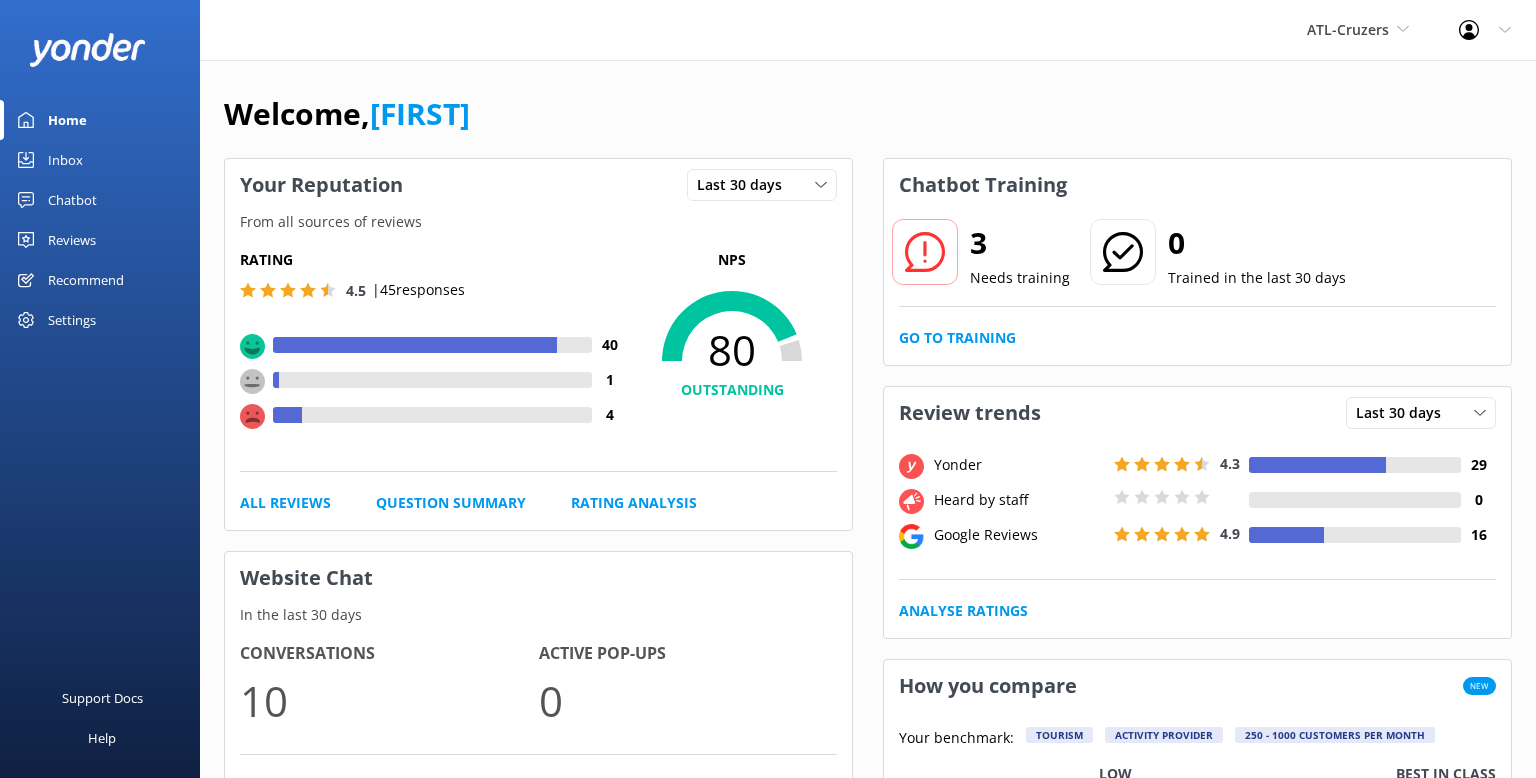 click on "Chatbot" at bounding box center (72, 200) 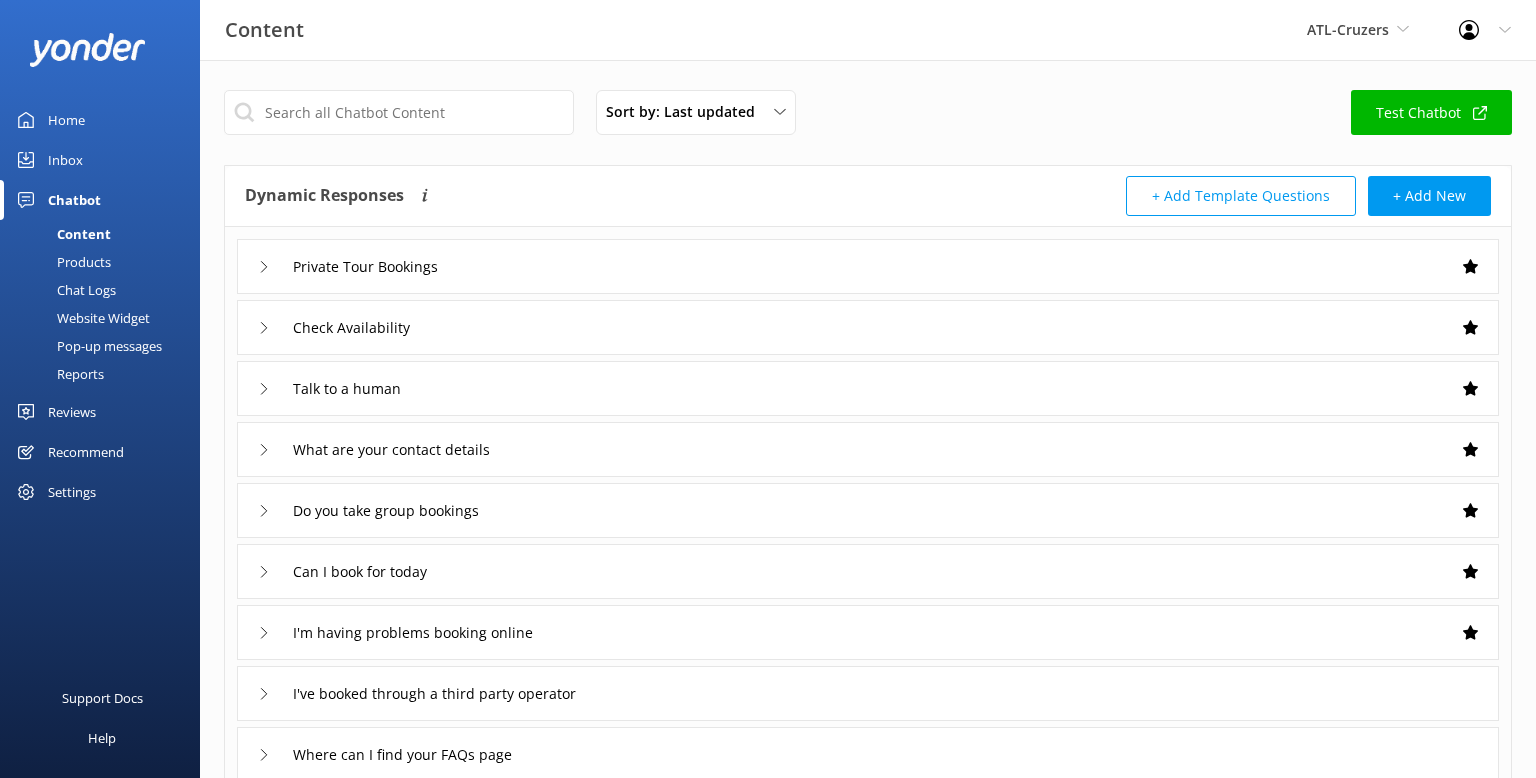 click on "Reports" at bounding box center (58, 374) 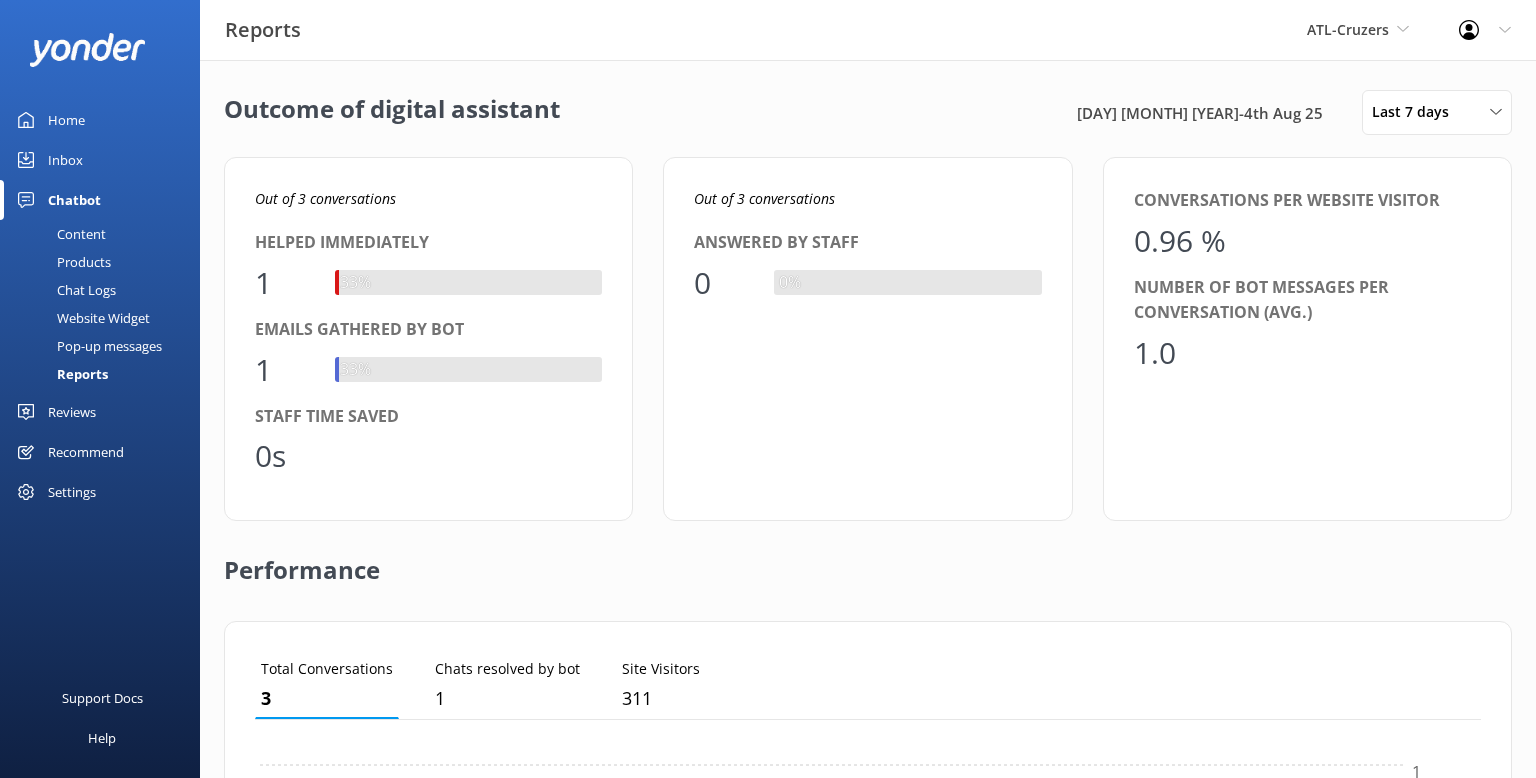 scroll, scrollTop: 1, scrollLeft: 0, axis: vertical 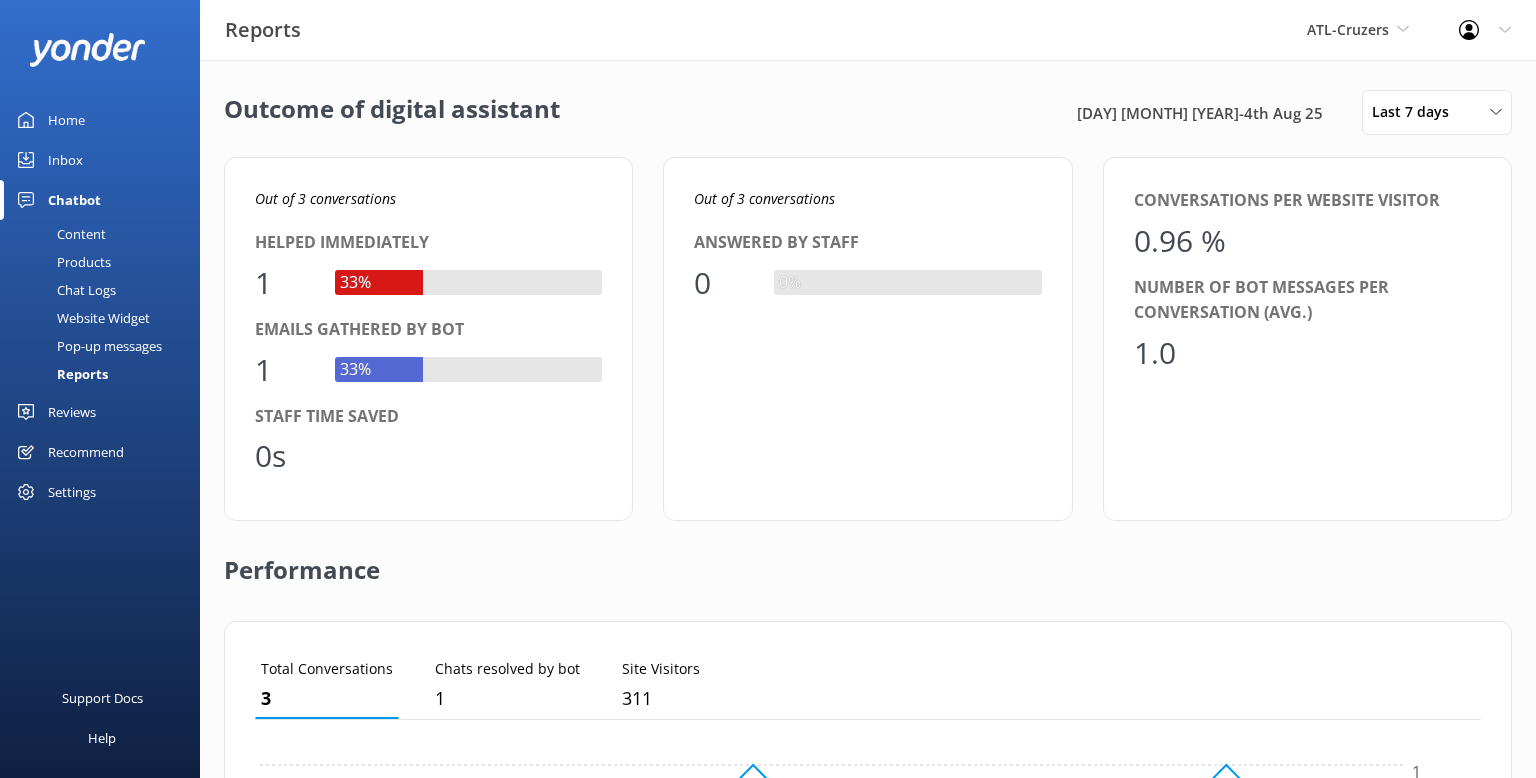click on "Content" at bounding box center [59, 234] 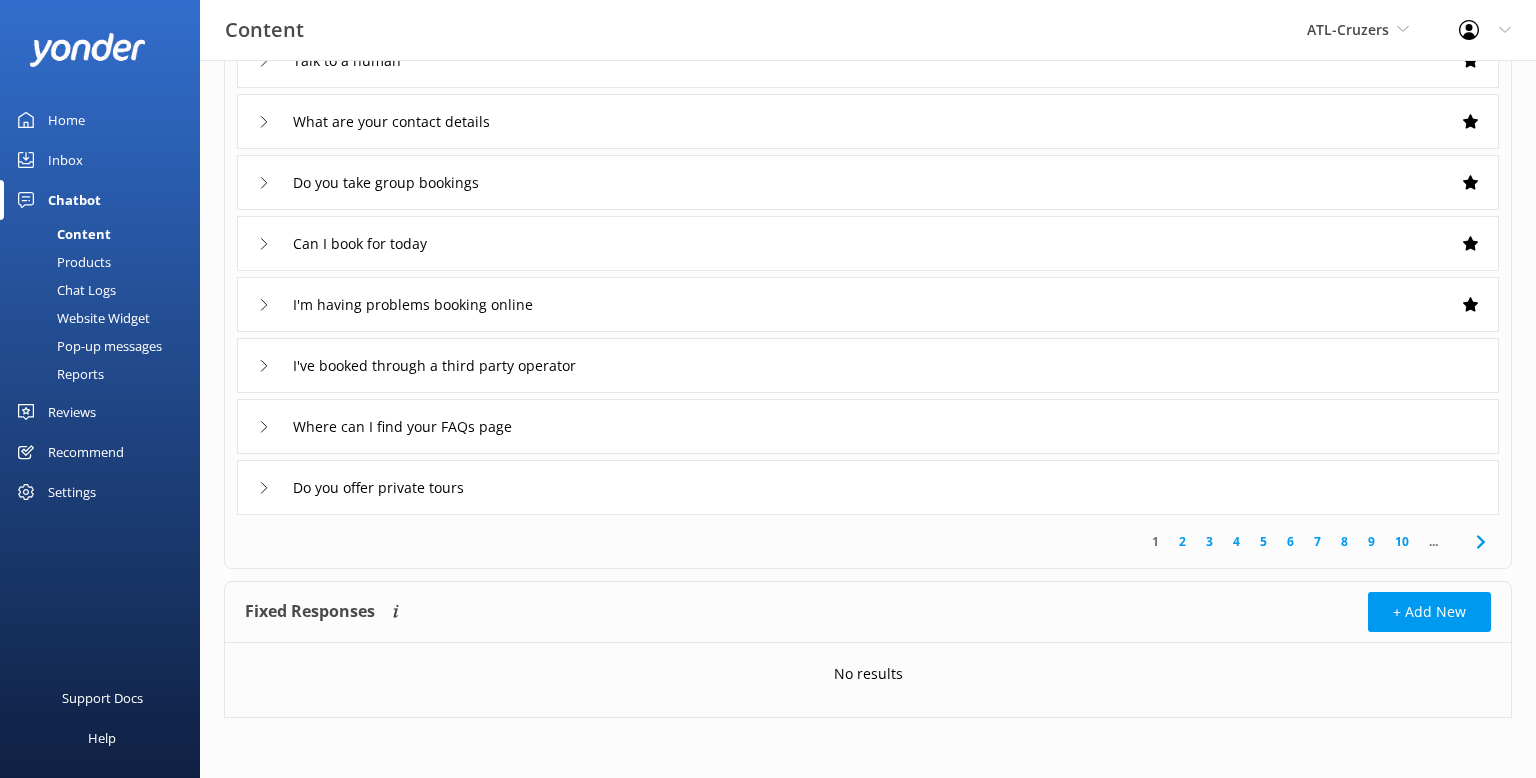 scroll, scrollTop: 0, scrollLeft: 0, axis: both 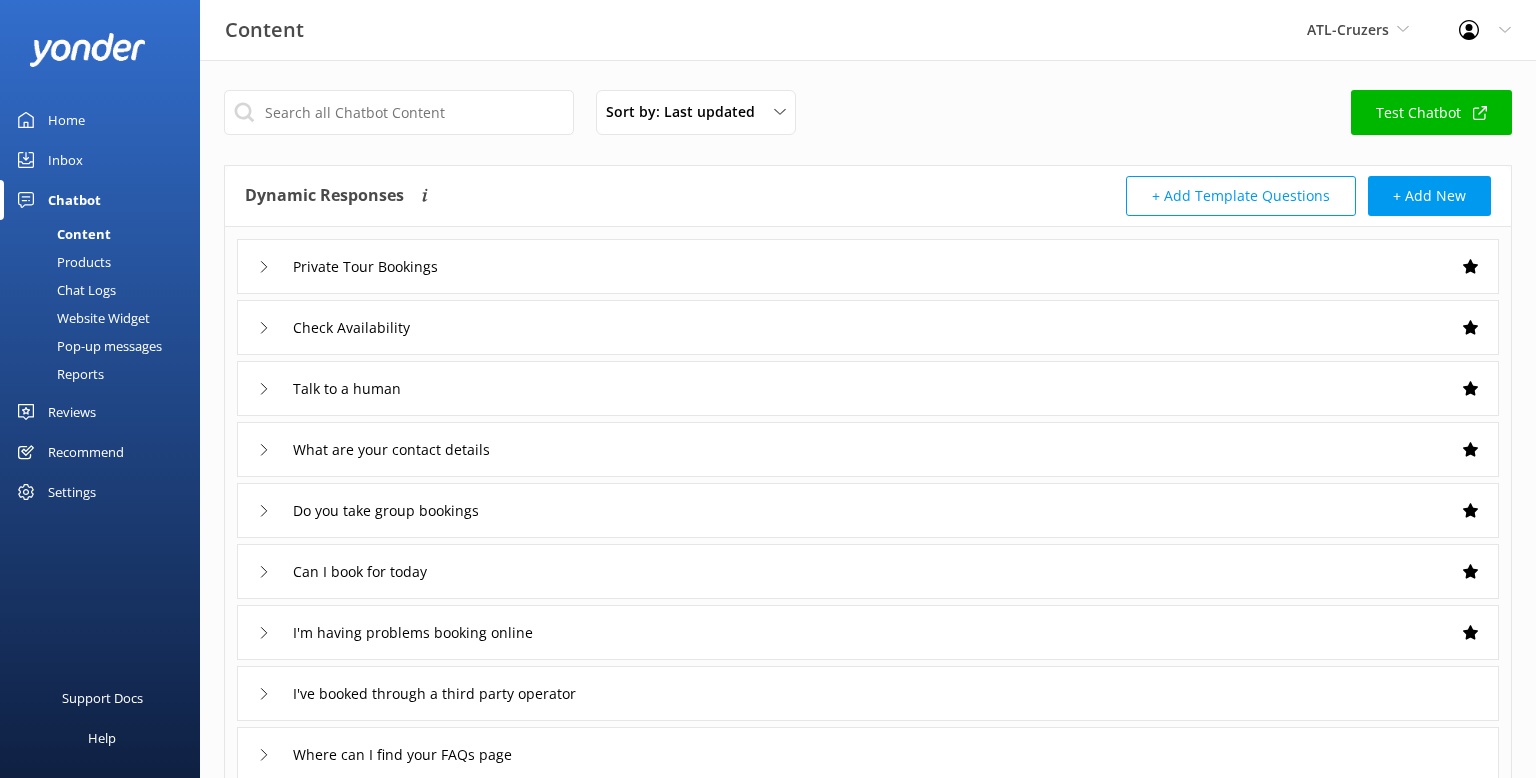 click on "Products" at bounding box center [61, 262] 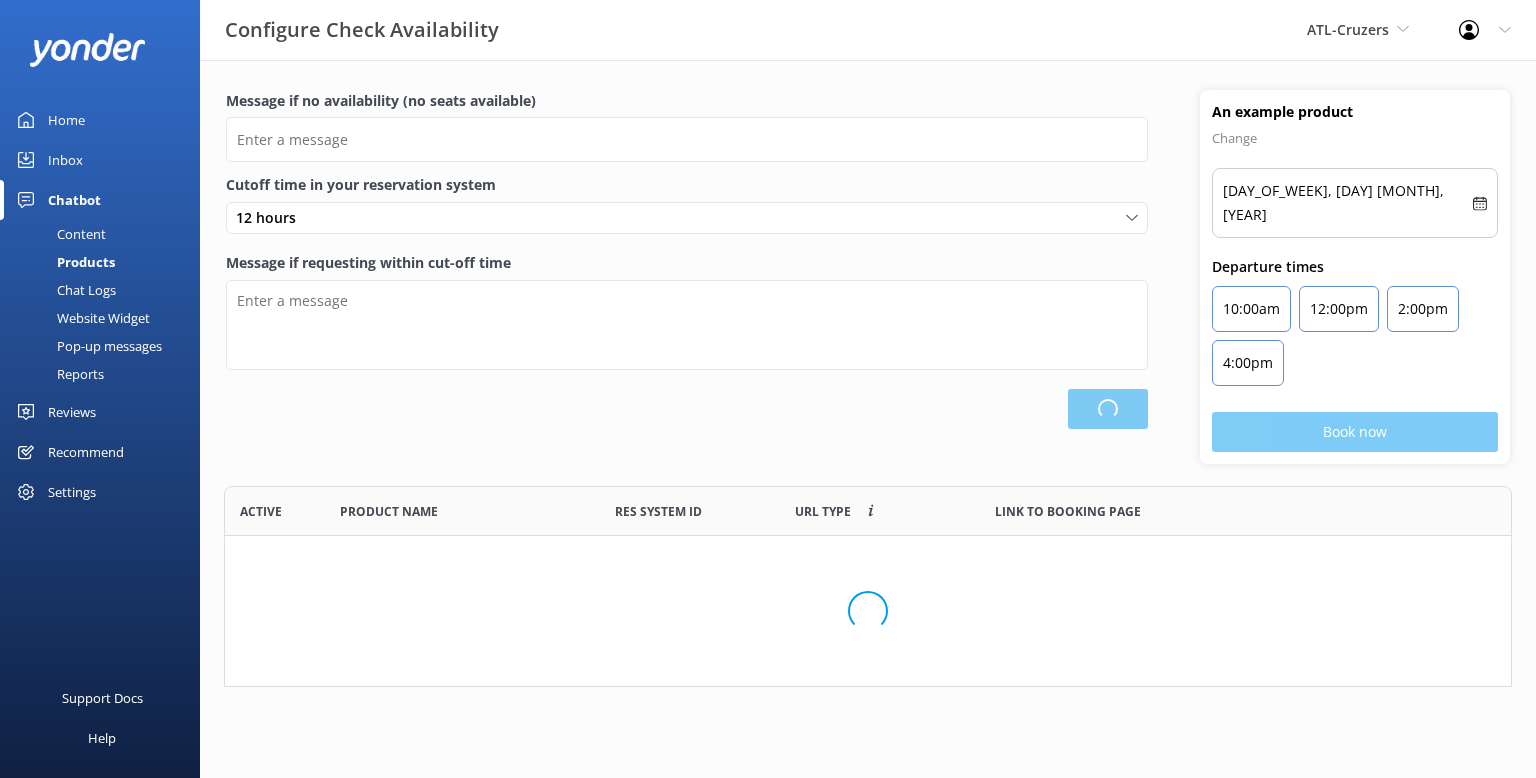 scroll, scrollTop: 1, scrollLeft: 0, axis: vertical 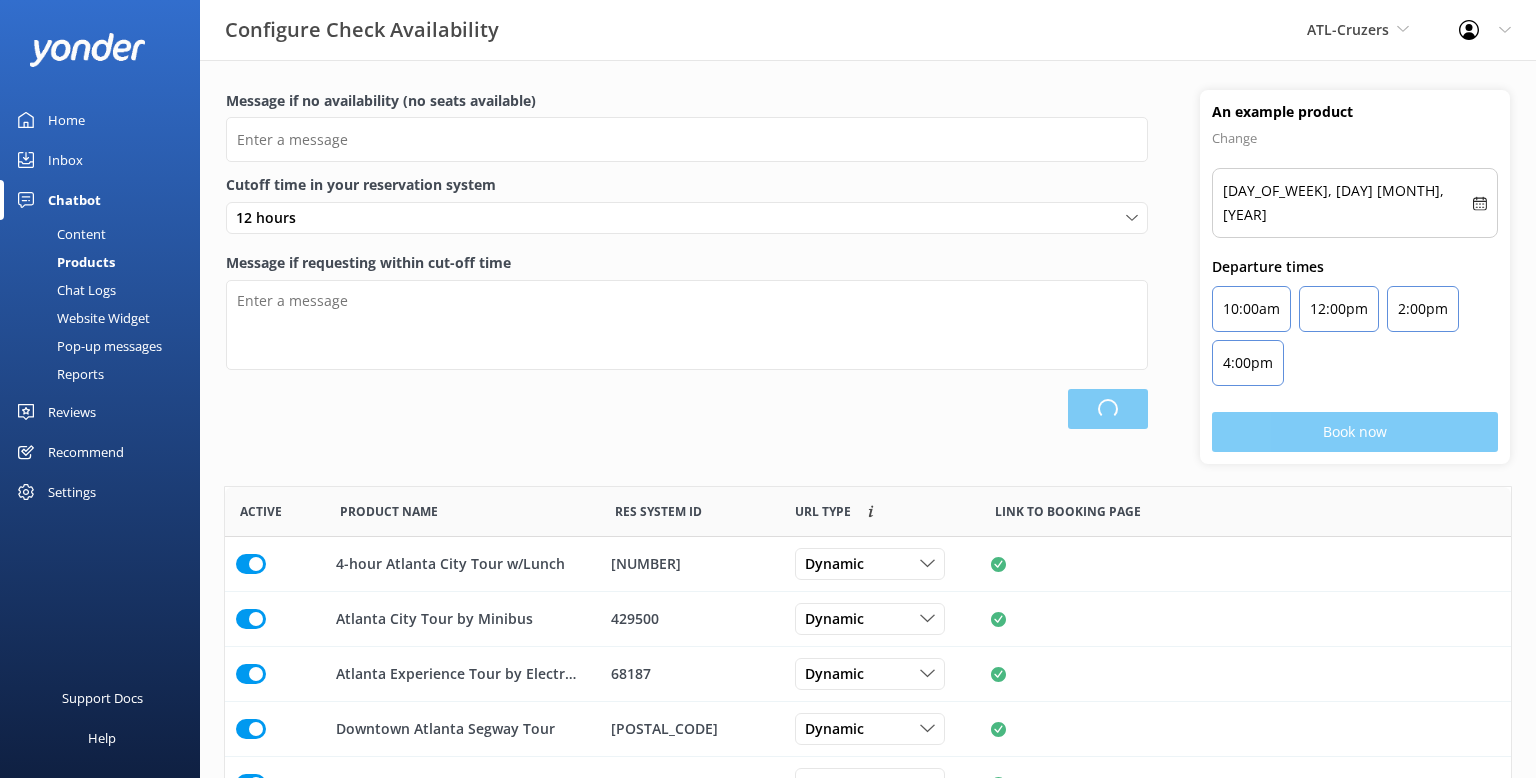 type on "There are no seats available, please check an alternative day" 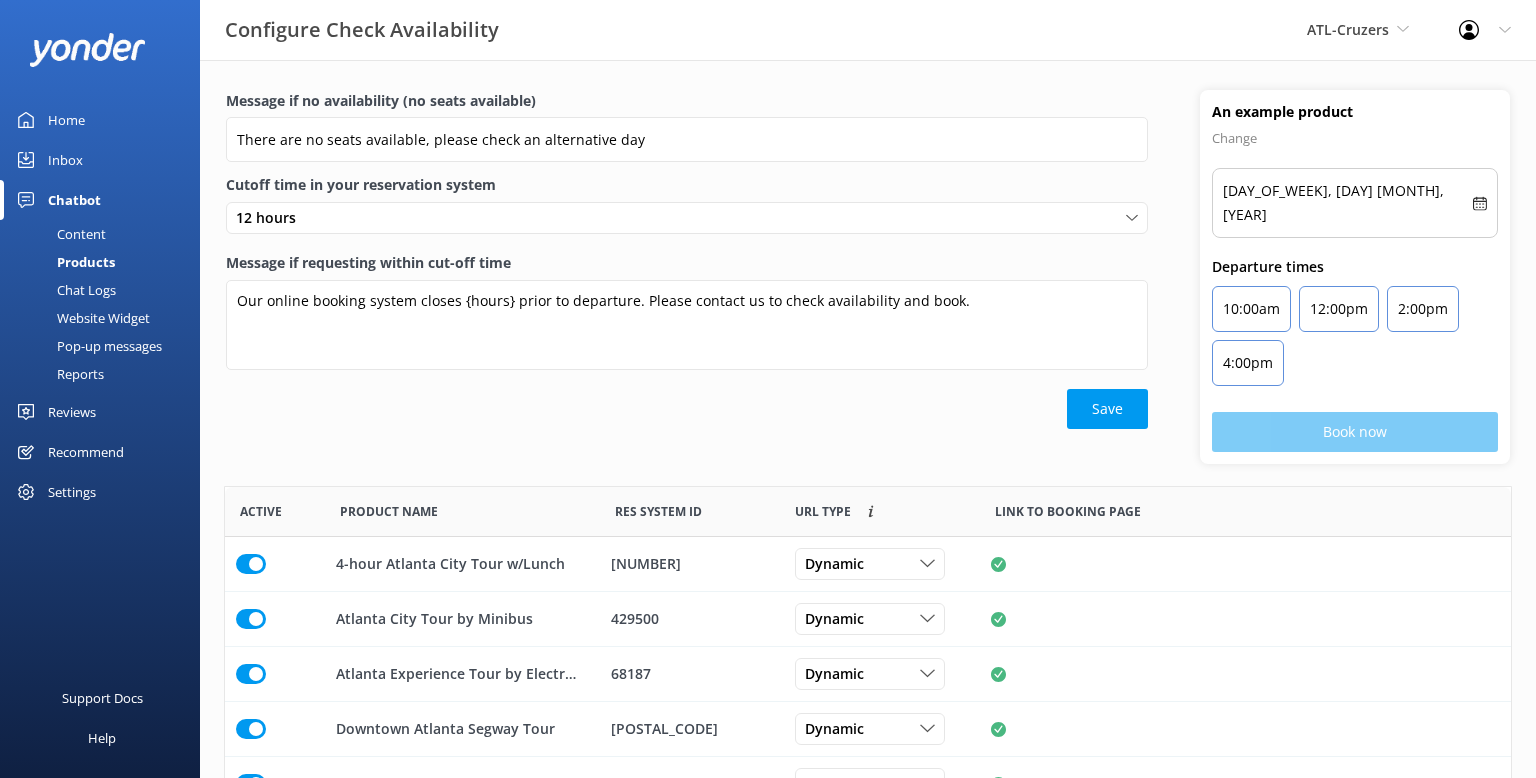 scroll, scrollTop: 2, scrollLeft: 0, axis: vertical 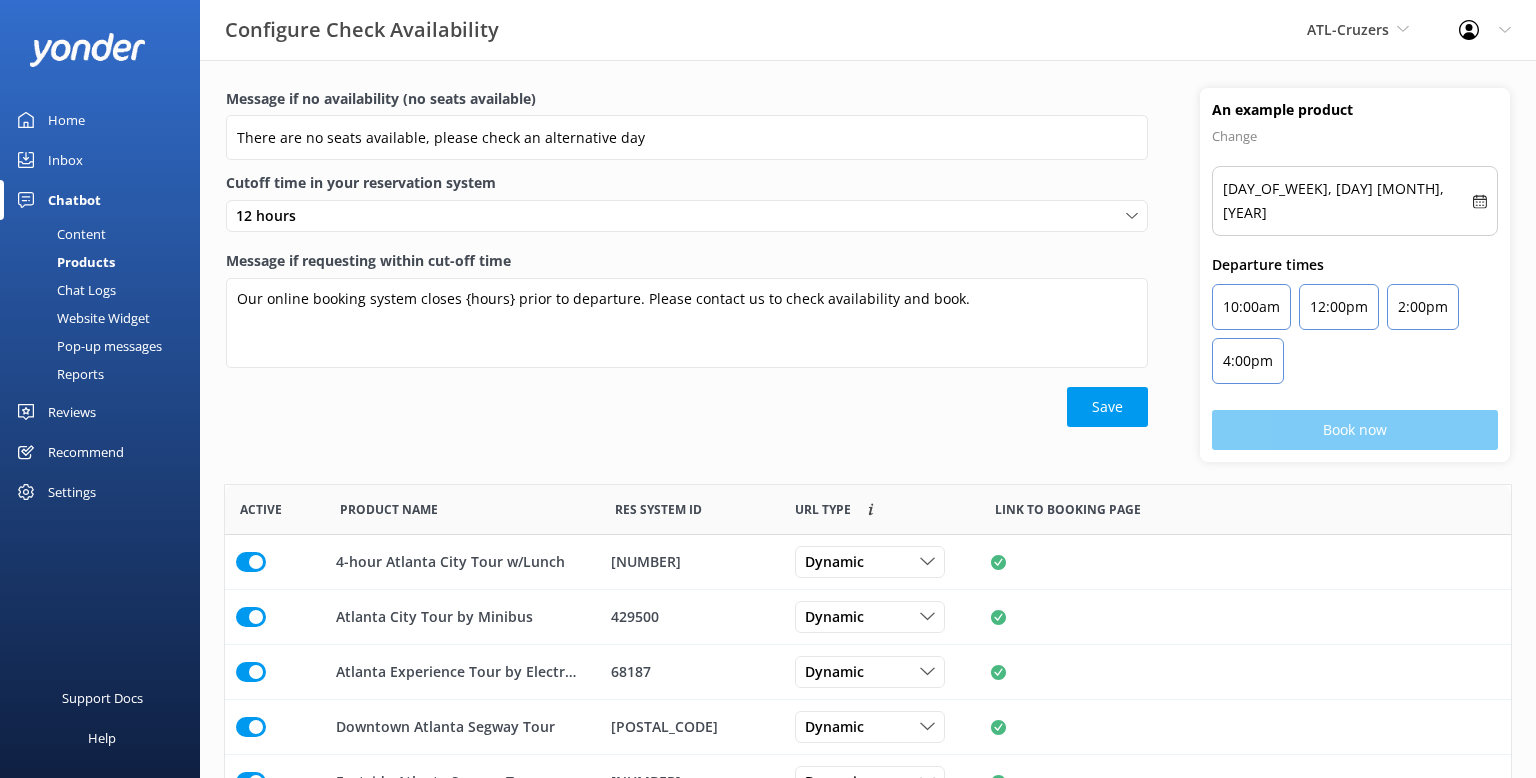 click on "Chat Logs" at bounding box center [106, 290] 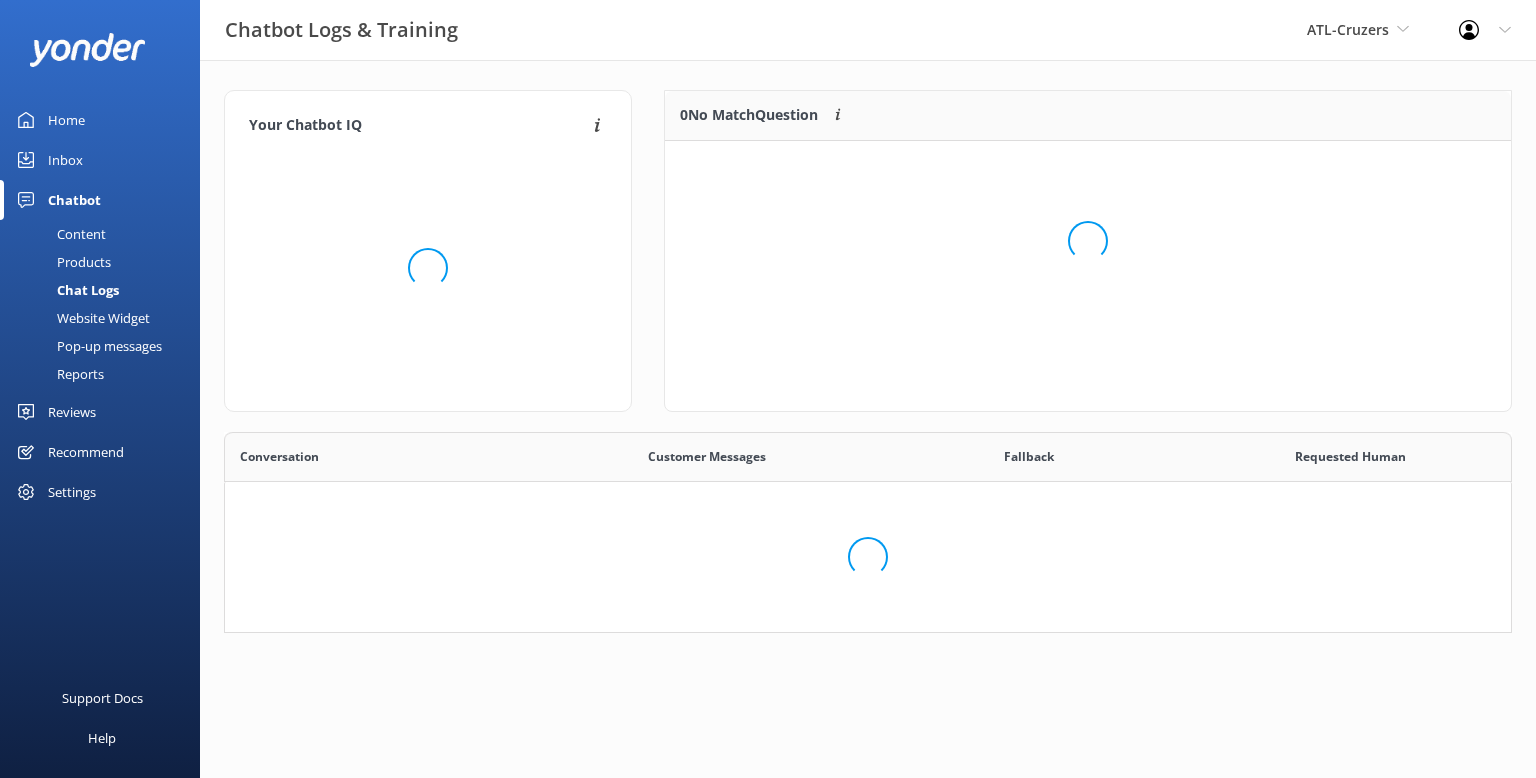 scroll, scrollTop: 0, scrollLeft: 0, axis: both 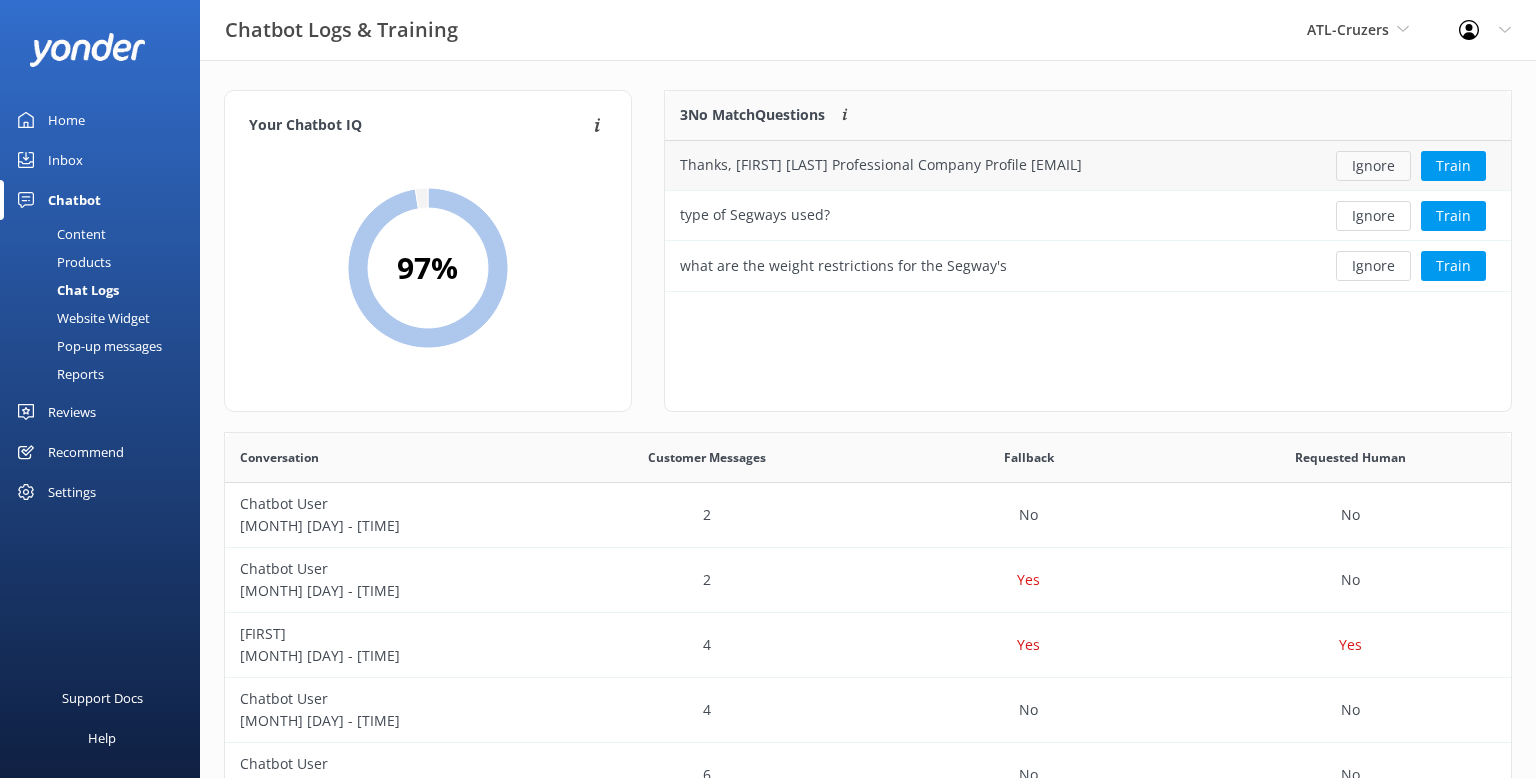 click on "Ignore" at bounding box center [1373, 166] 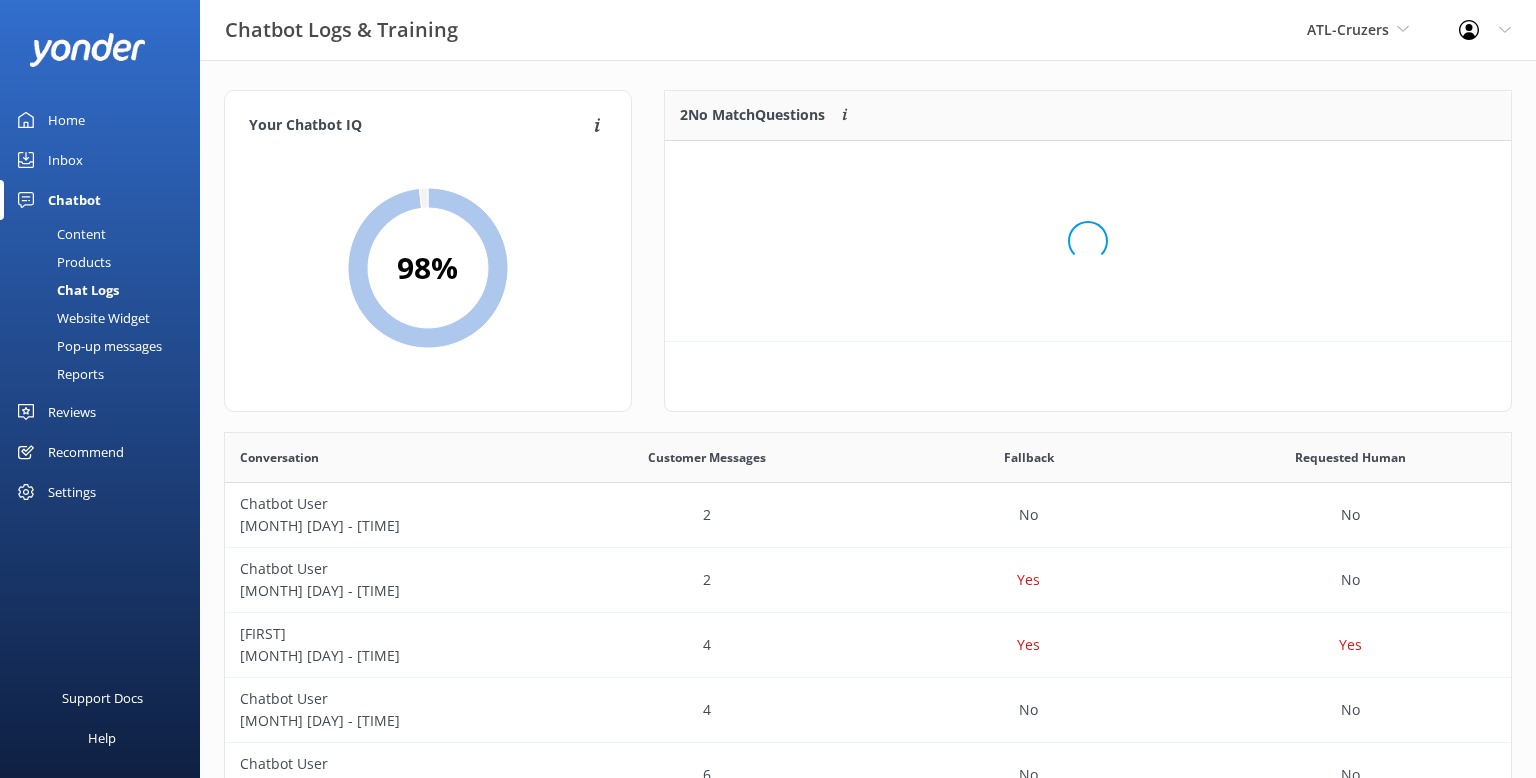 scroll, scrollTop: 0, scrollLeft: 0, axis: both 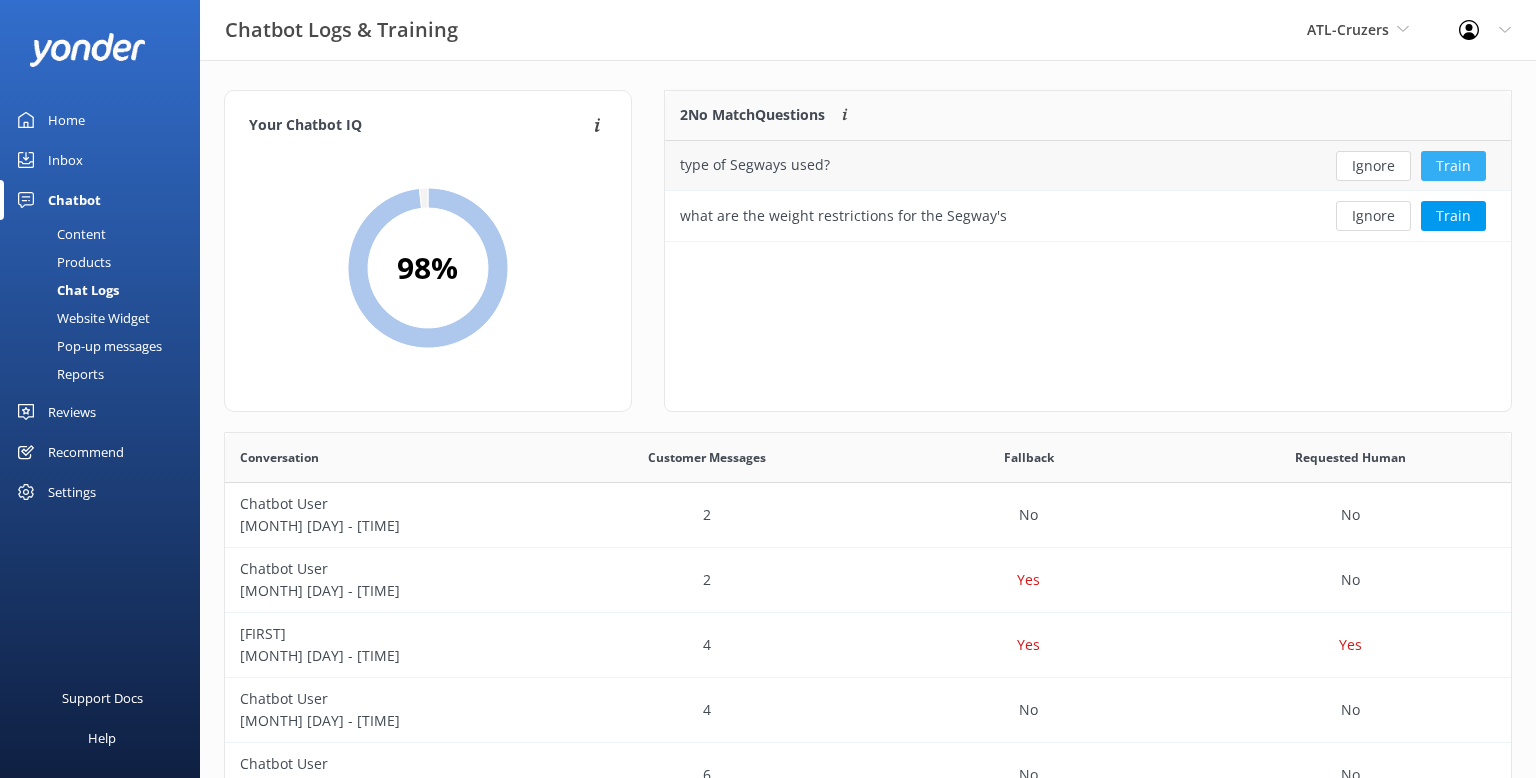 click on "Train" at bounding box center (1453, 166) 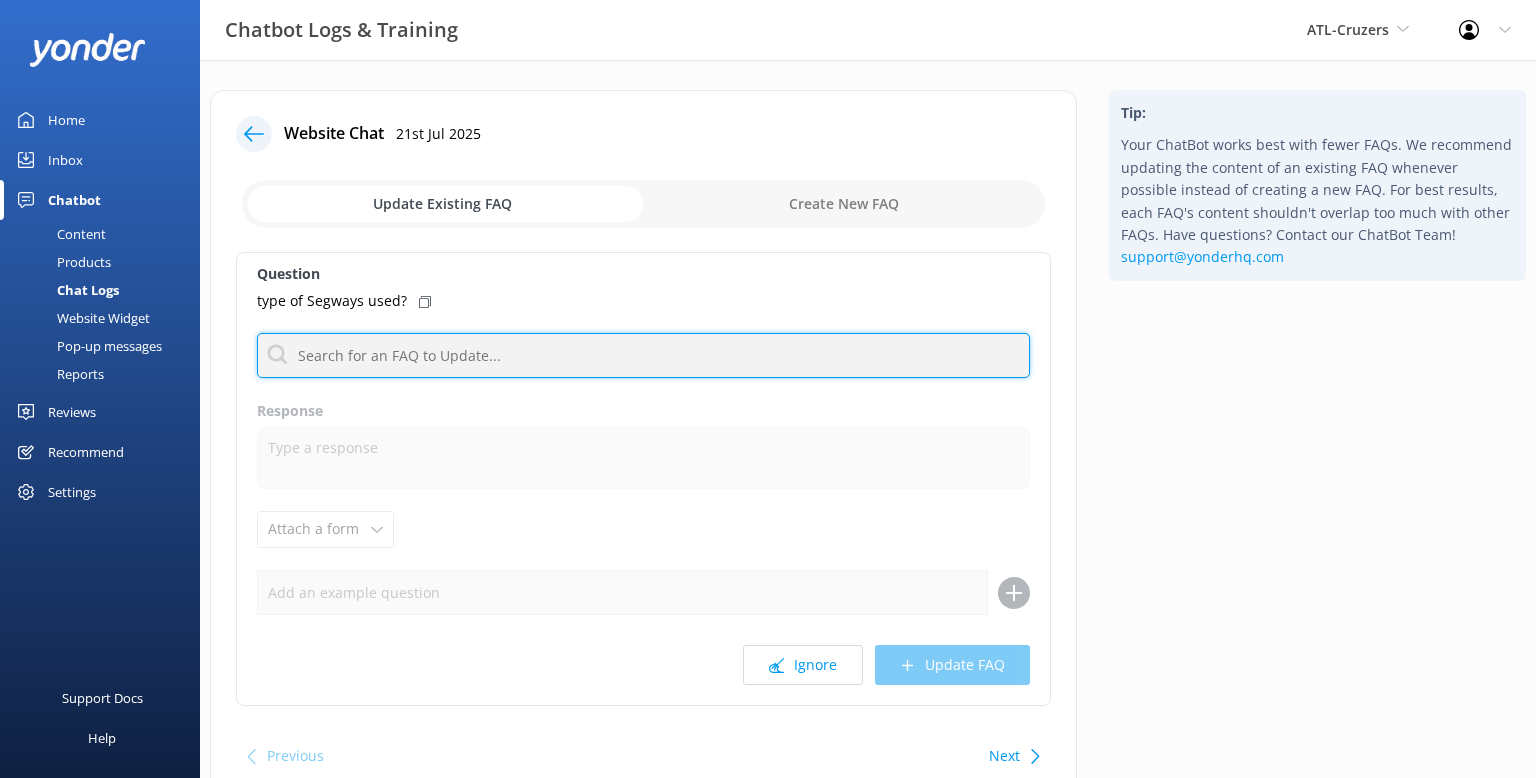 click at bounding box center (643, 355) 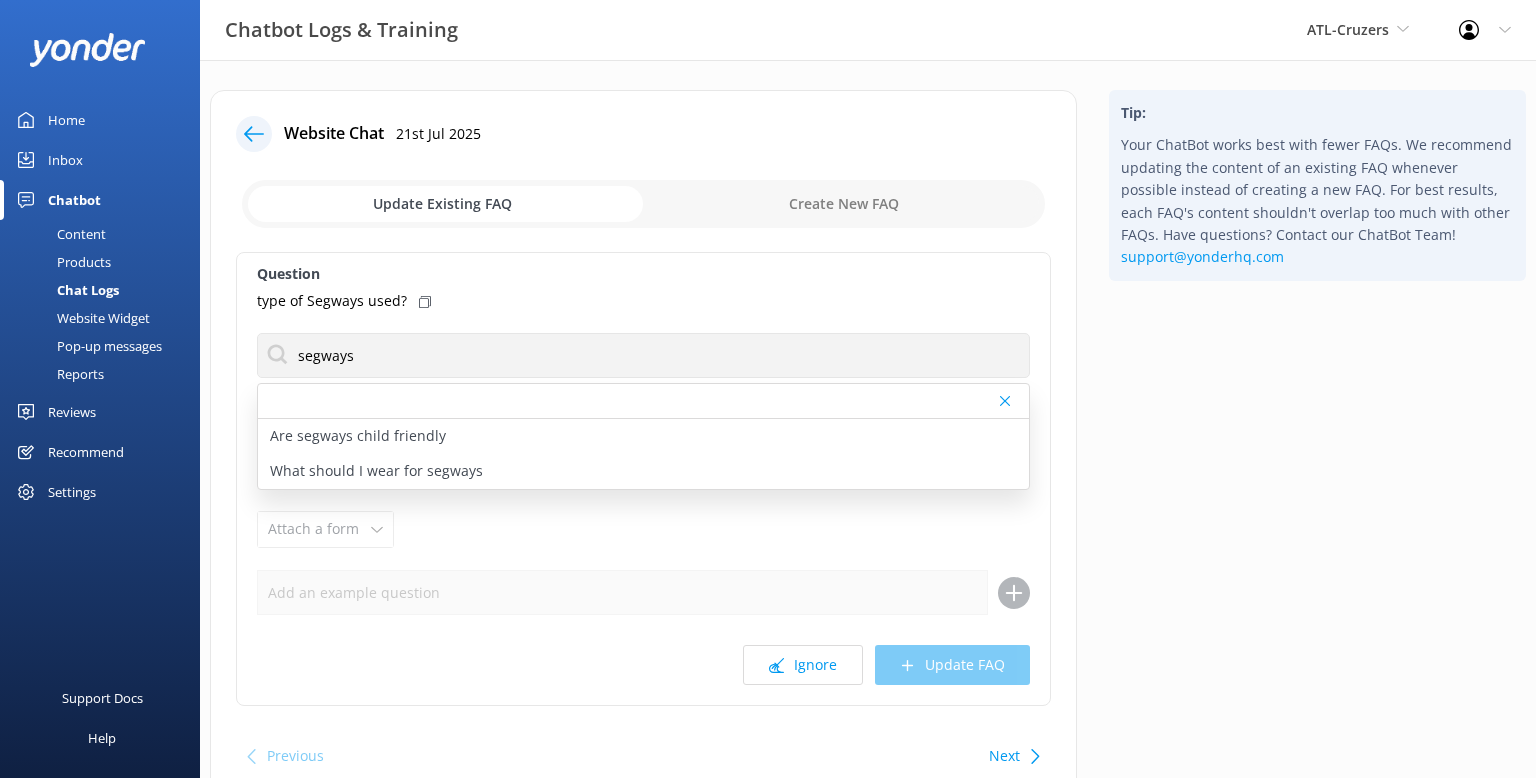 click on "Have questions? Contact our ChatBot Team!   [EMAIL]" at bounding box center [1317, 458] 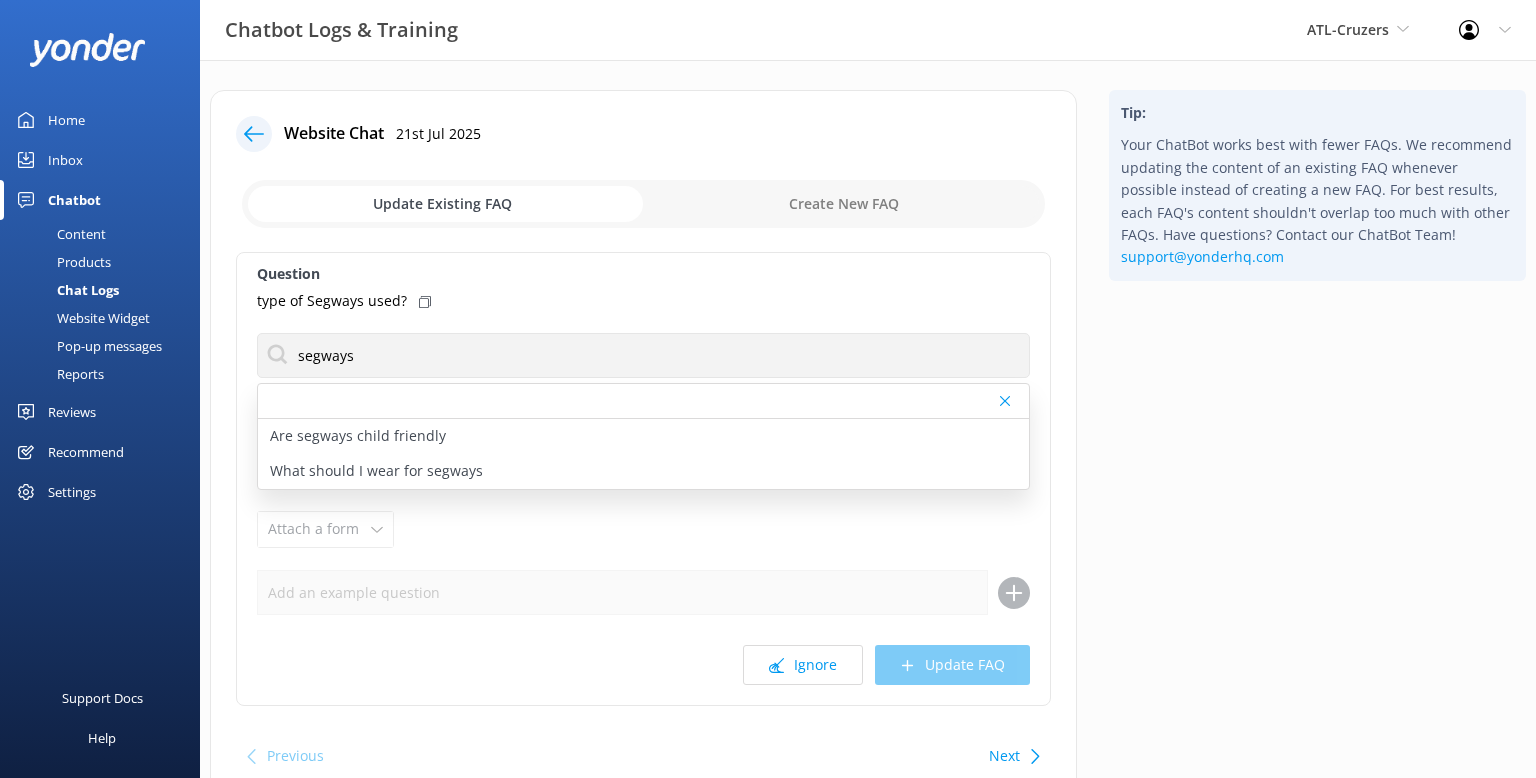 click 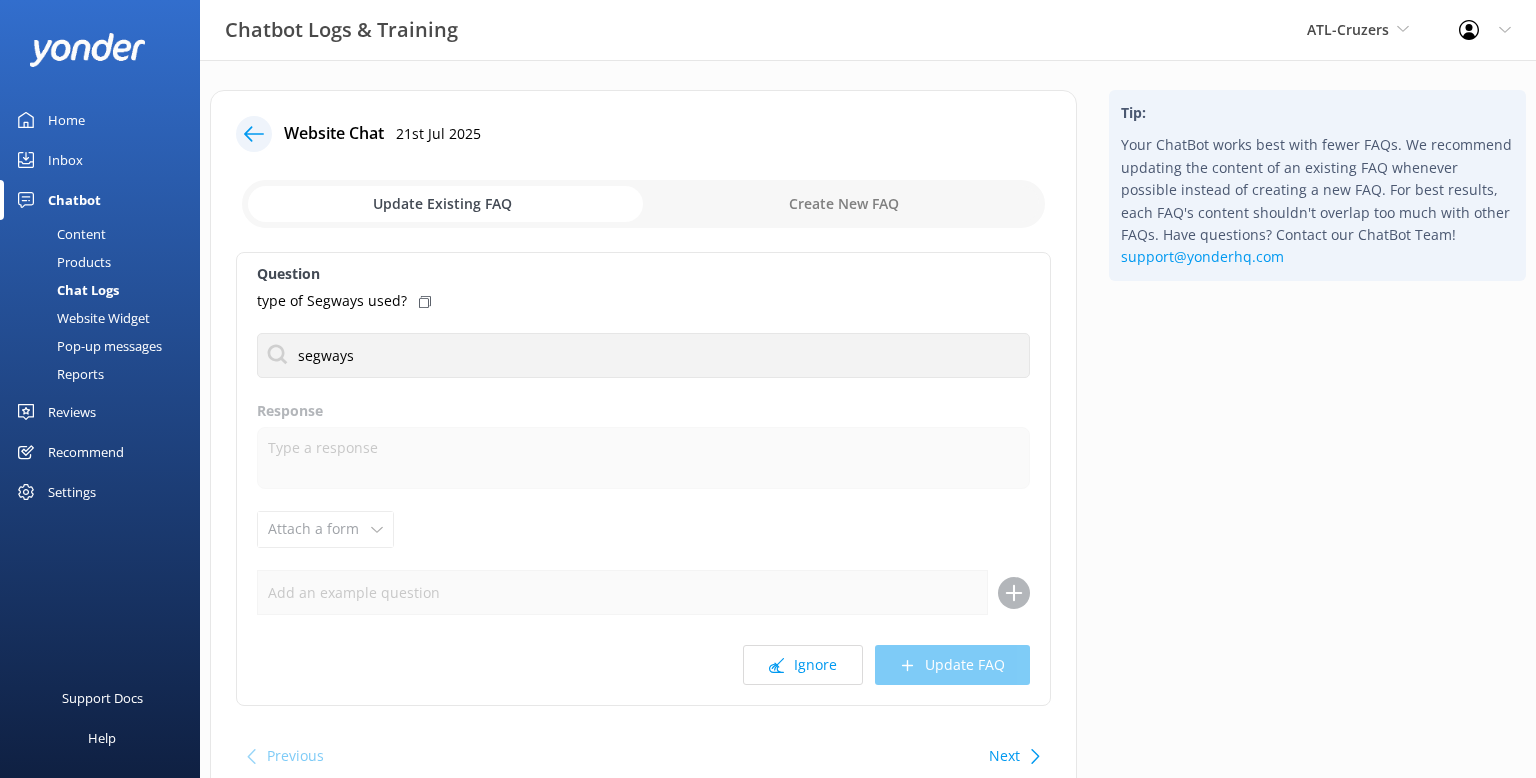 click 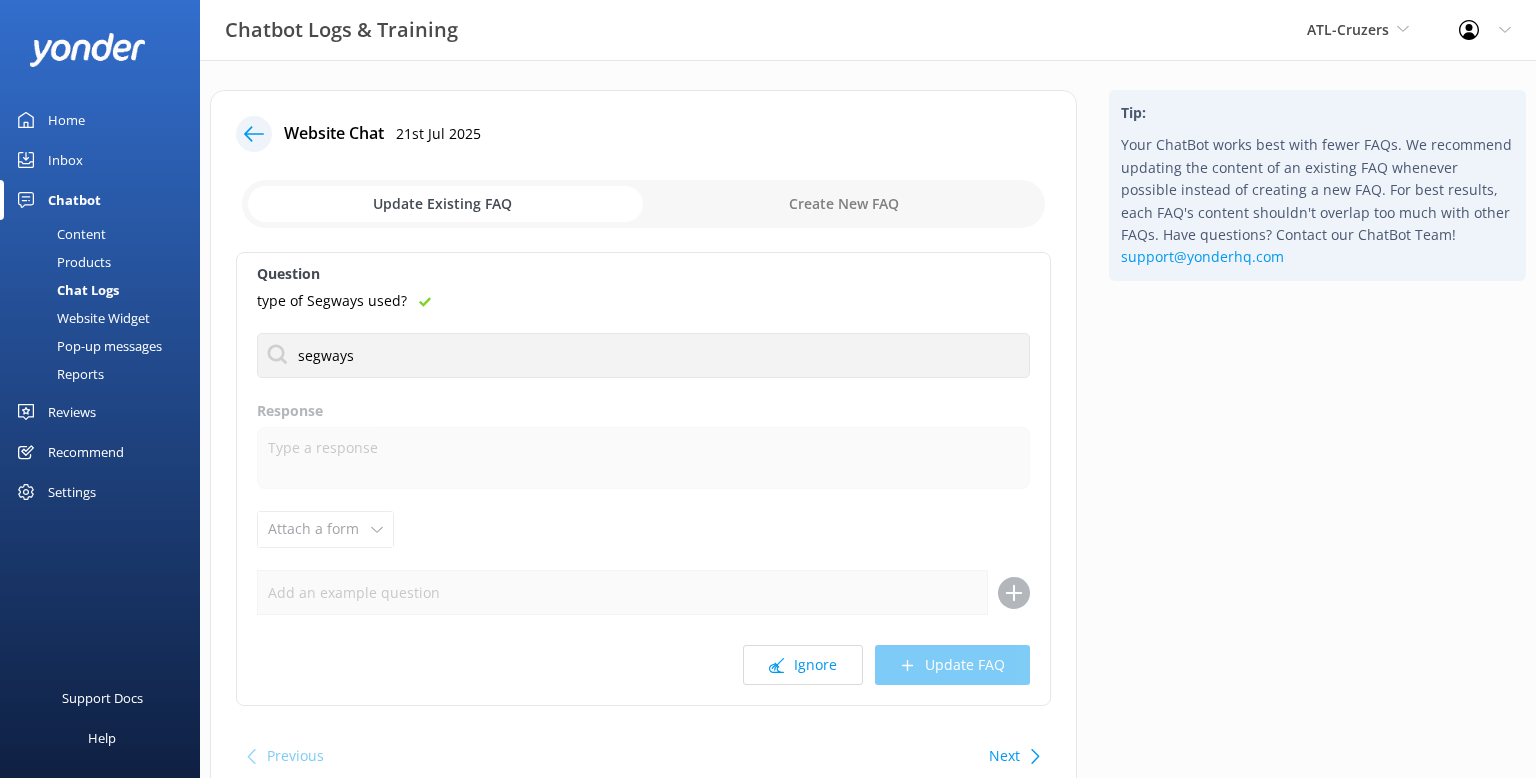 click on "Question type of Segways used? segways Are segways child friendly What should I wear for segways Response Attach a form Leave contact details Check availability Ignore Update FAQ" at bounding box center [643, 479] 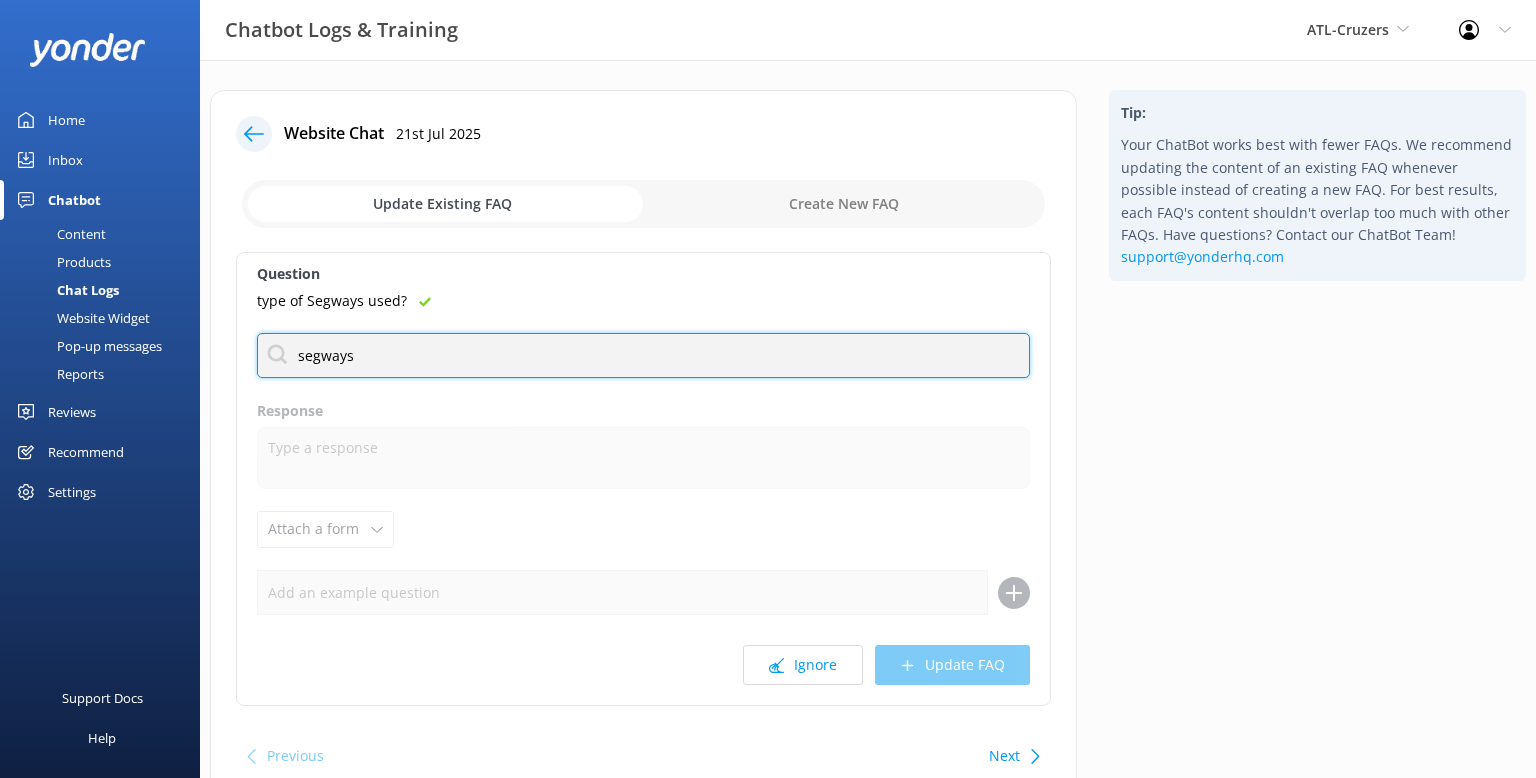 click on "segways" at bounding box center [643, 355] 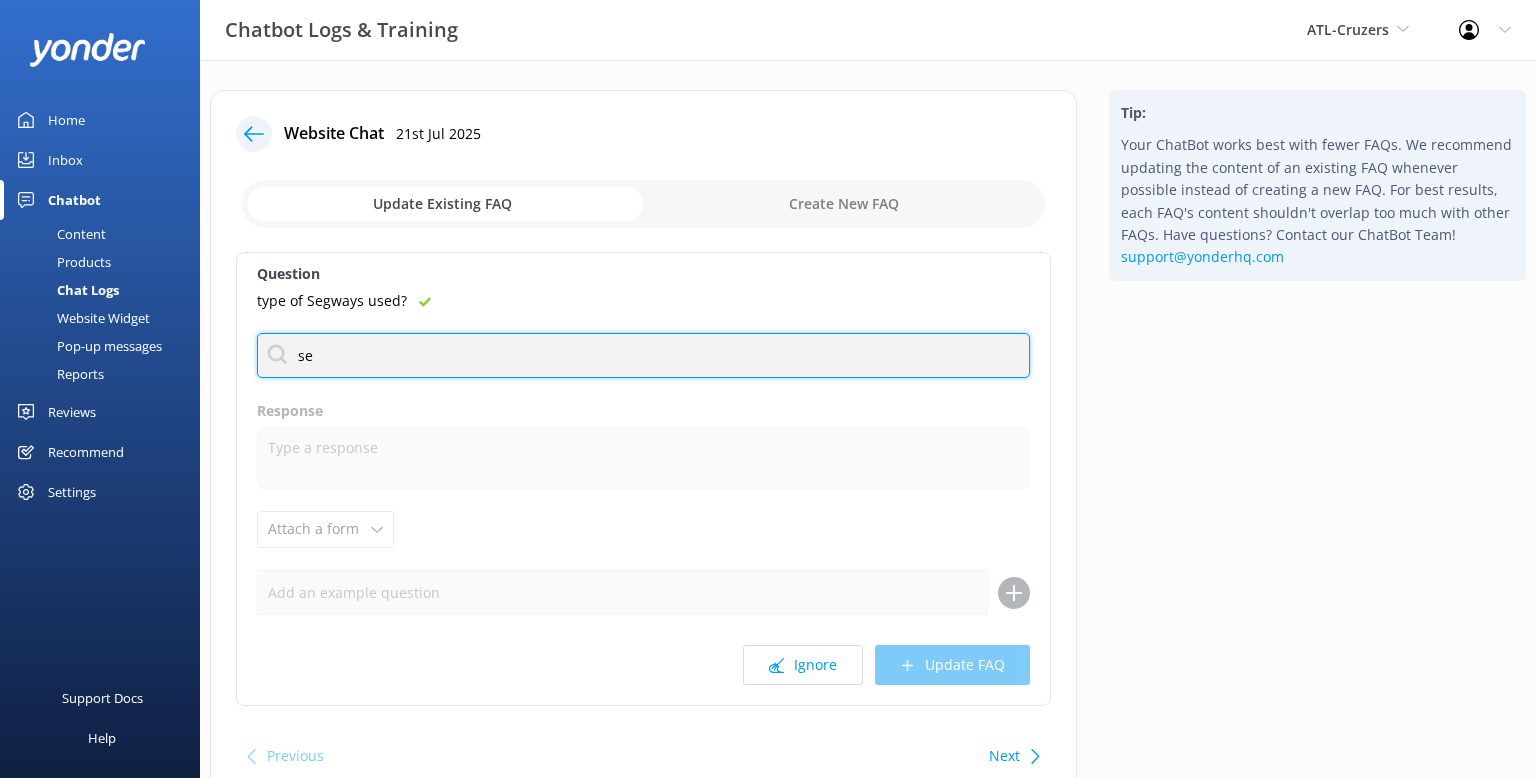 type on "s" 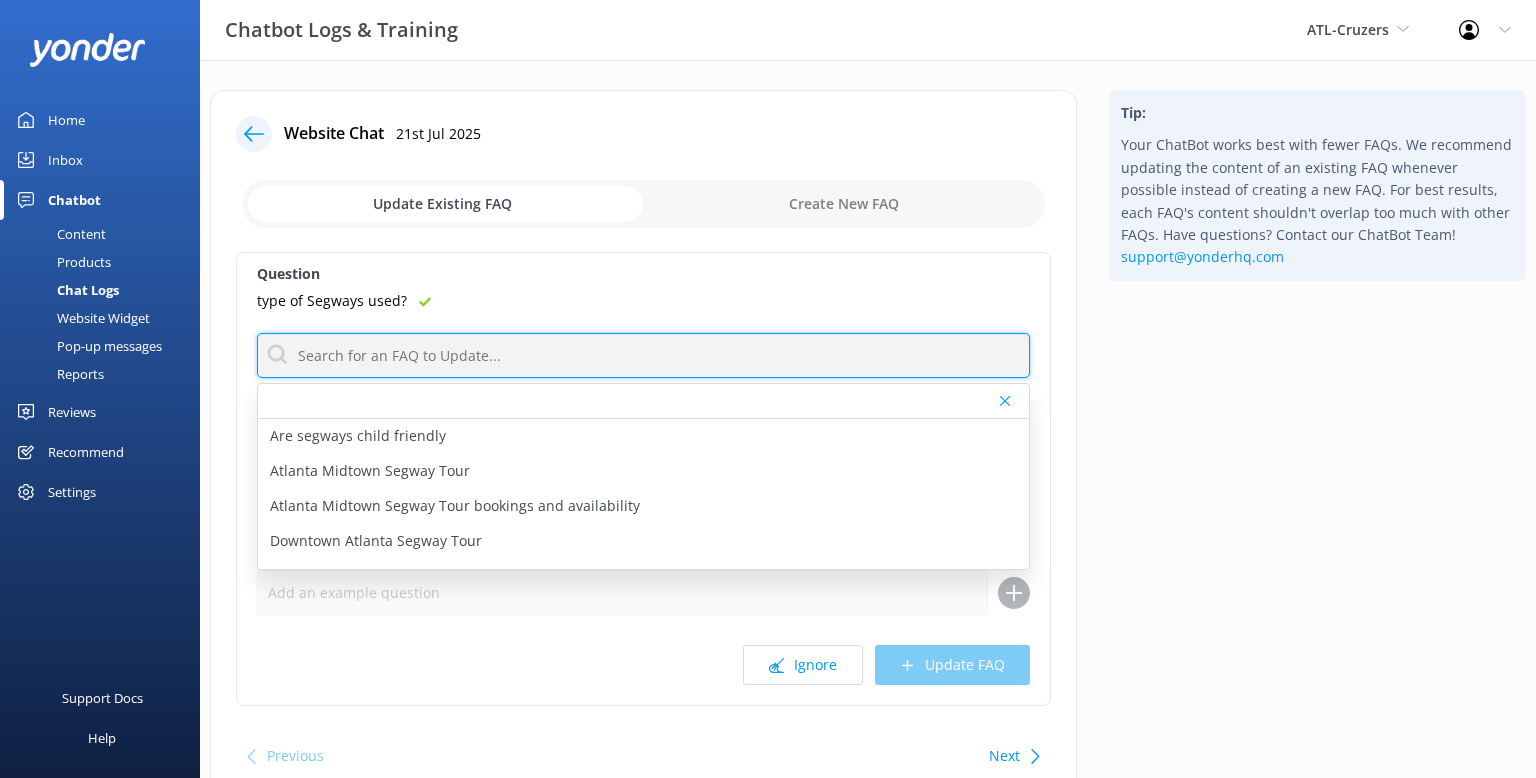type 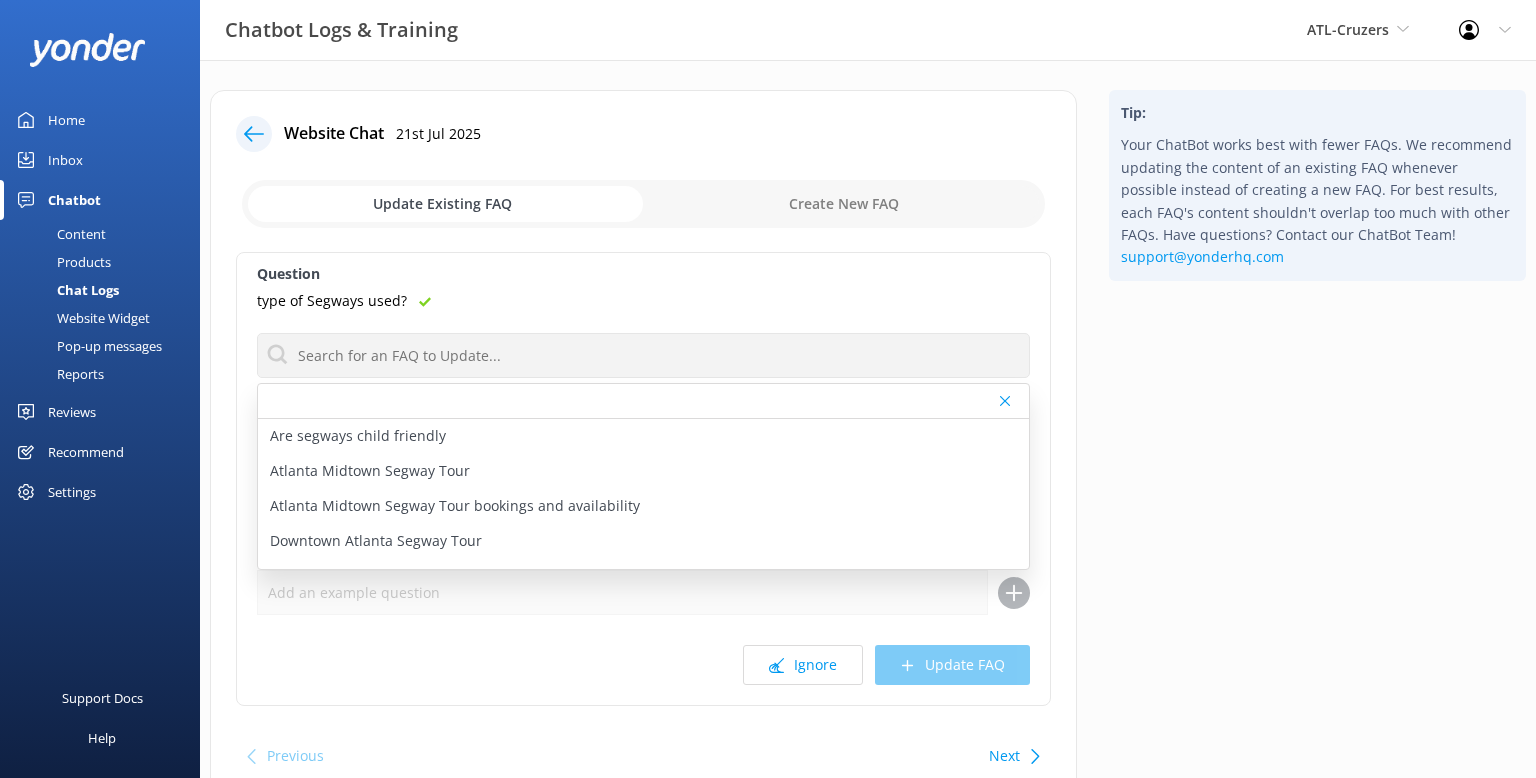click on "type of Segways used?" at bounding box center (643, 301) 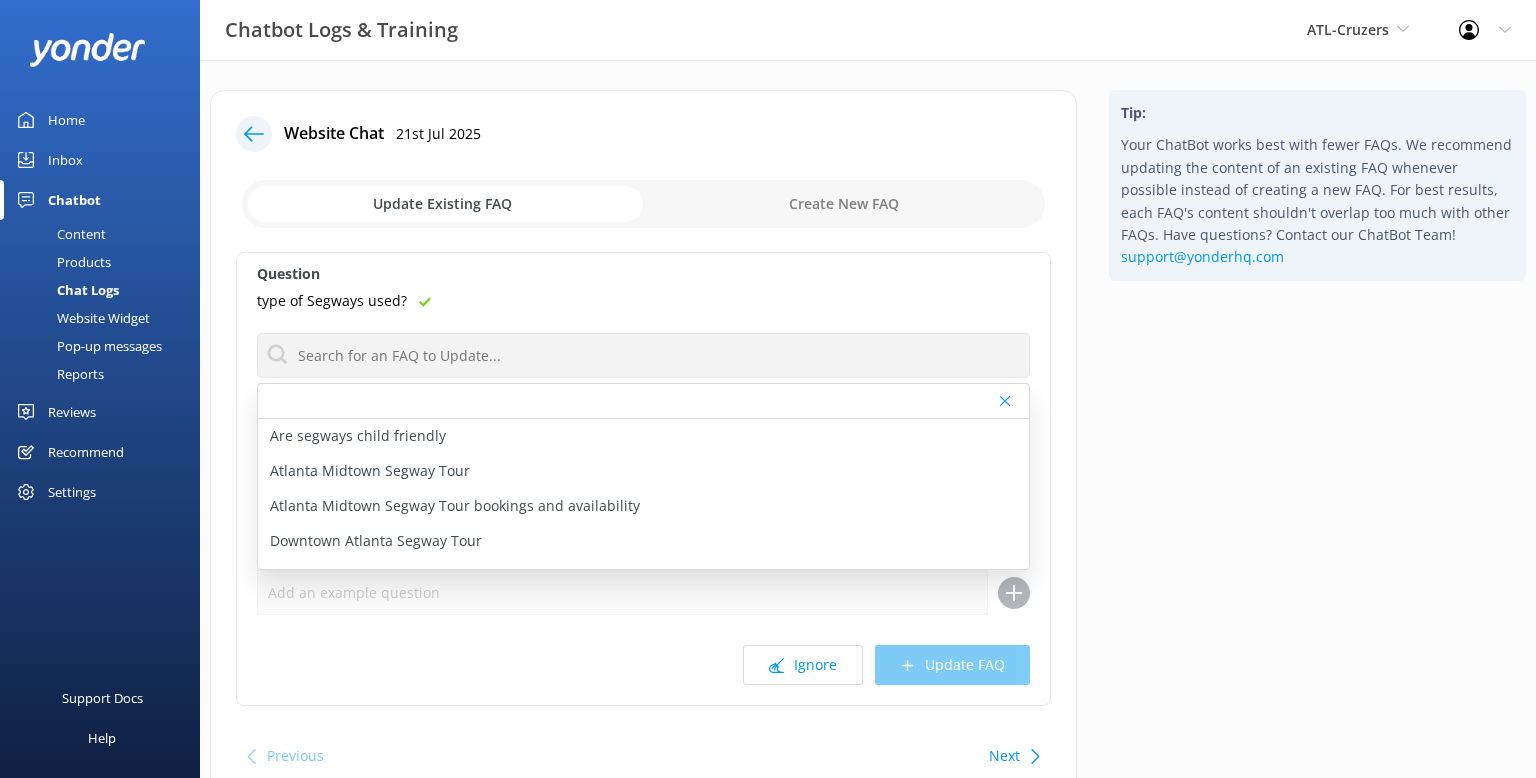 click 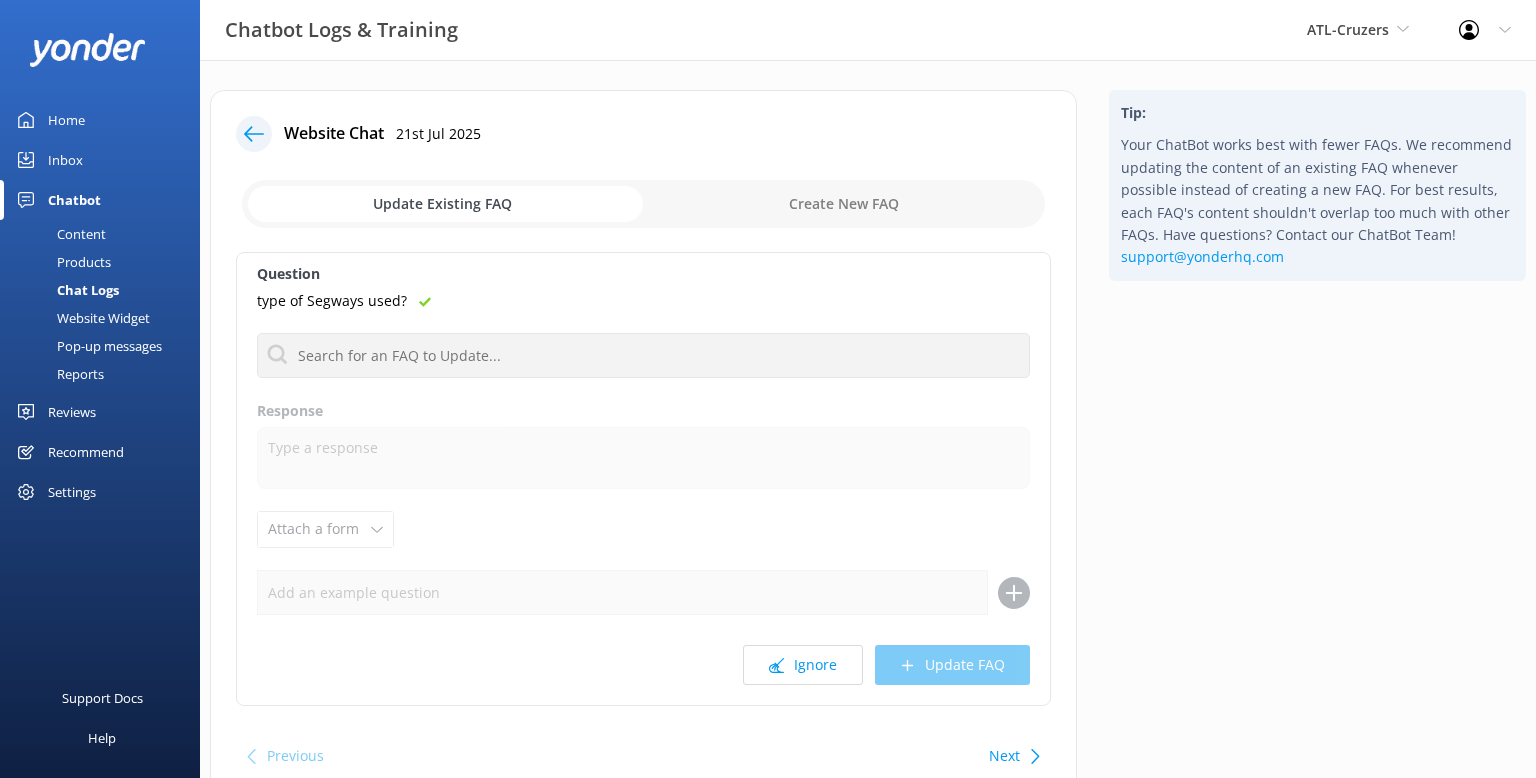click on "Ignore Update FAQ" at bounding box center [643, 665] 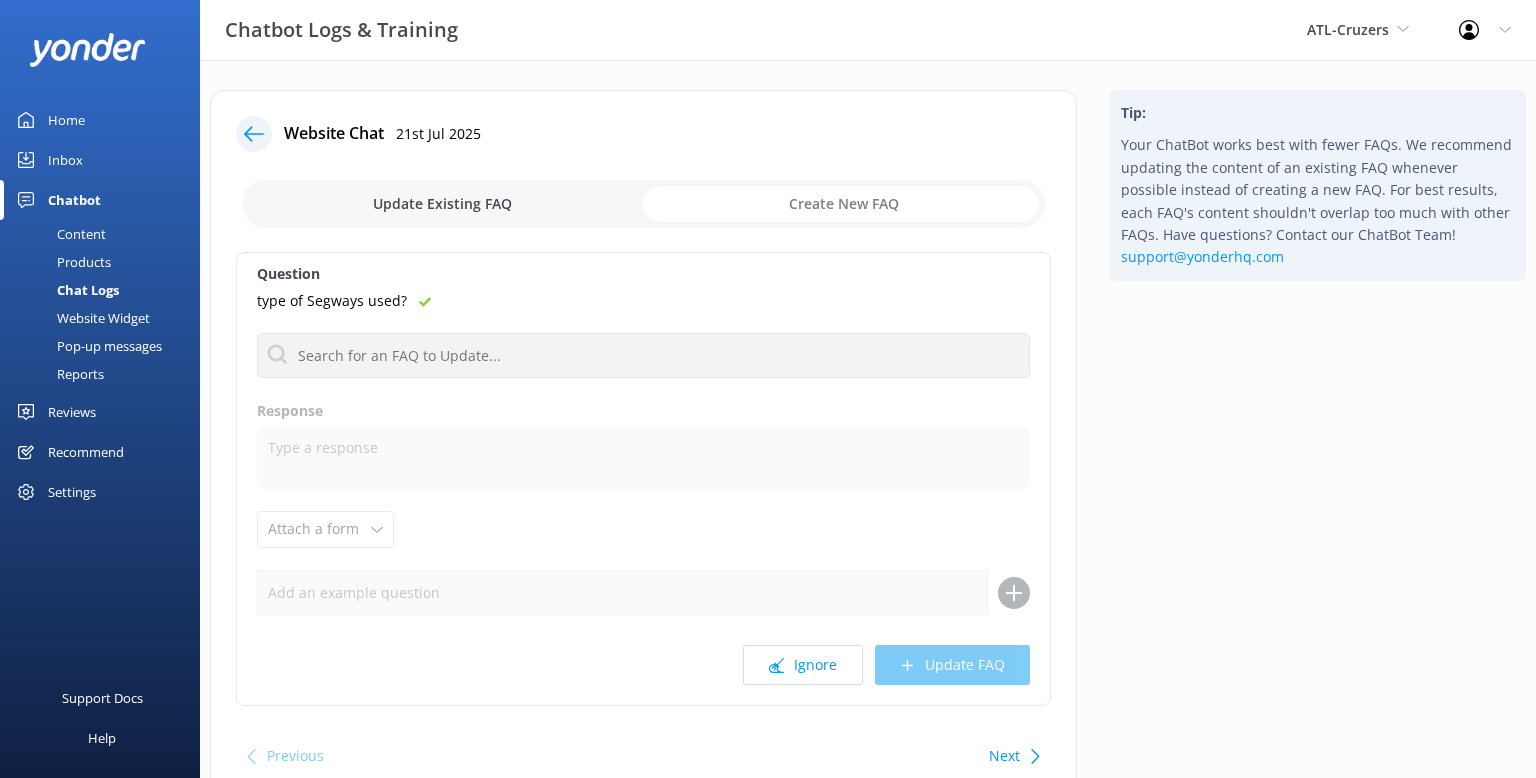 checkbox on "true" 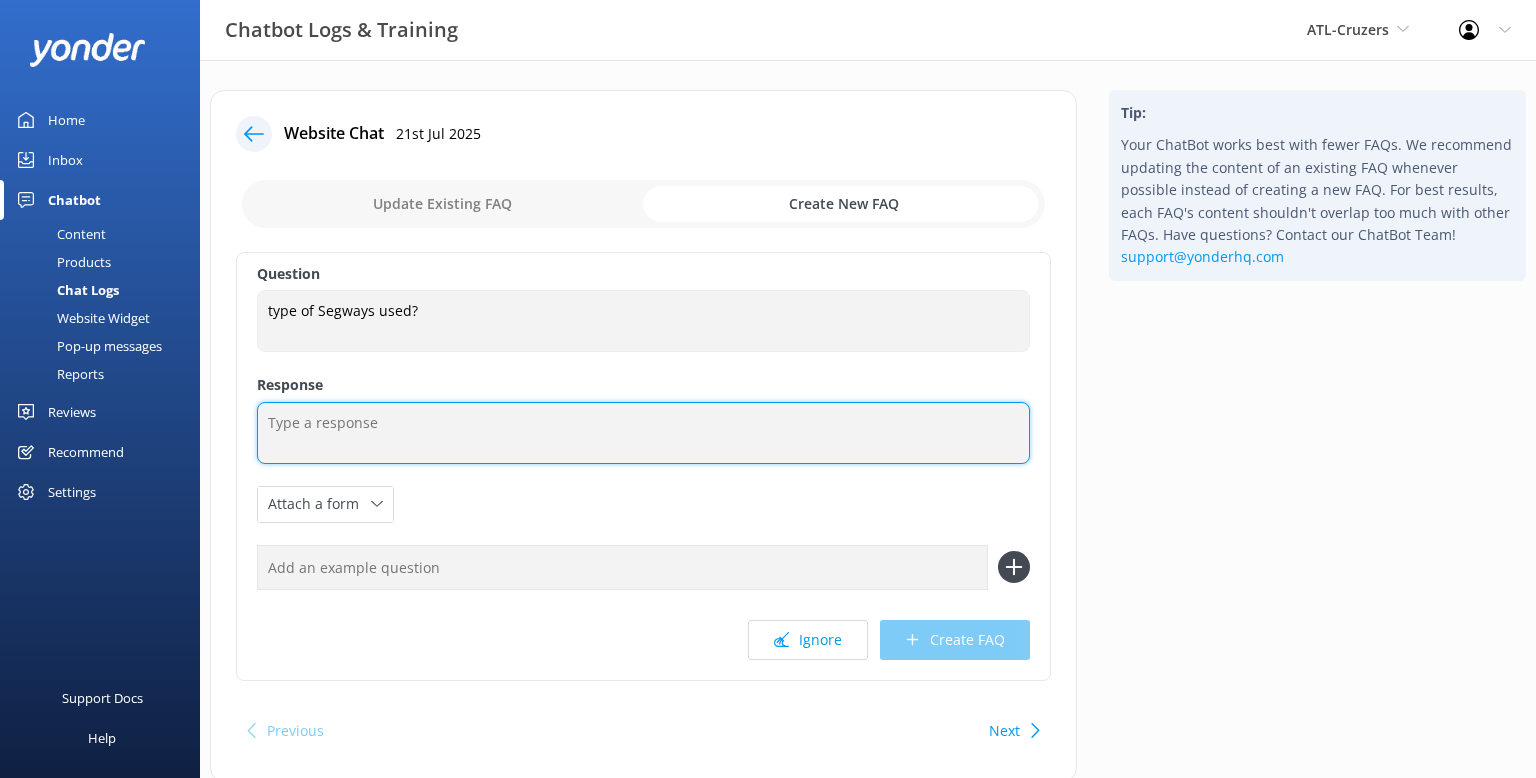 click at bounding box center (643, 433) 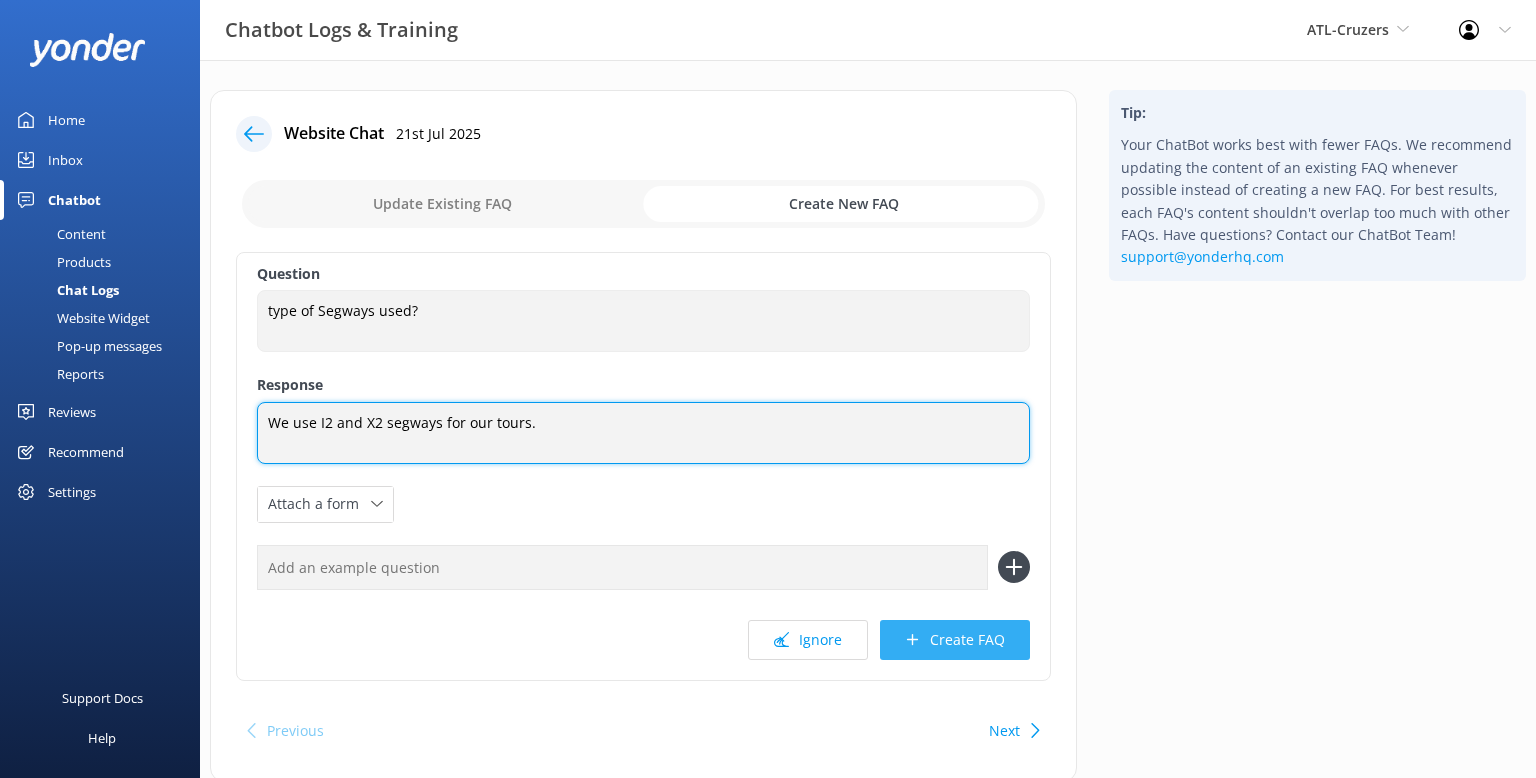 type on "We use I2 and X2 segways for our tours." 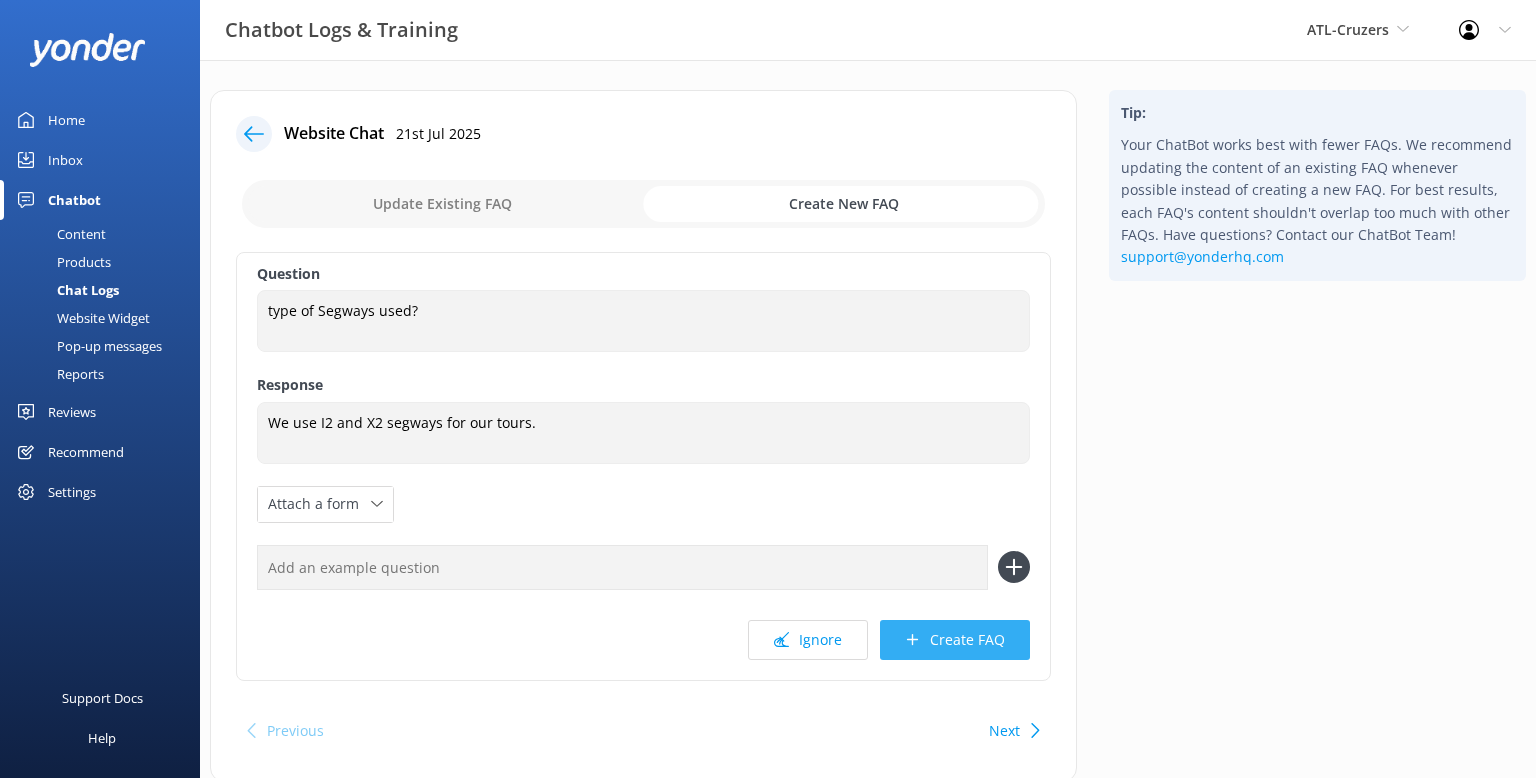 click on "Create FAQ" at bounding box center [955, 640] 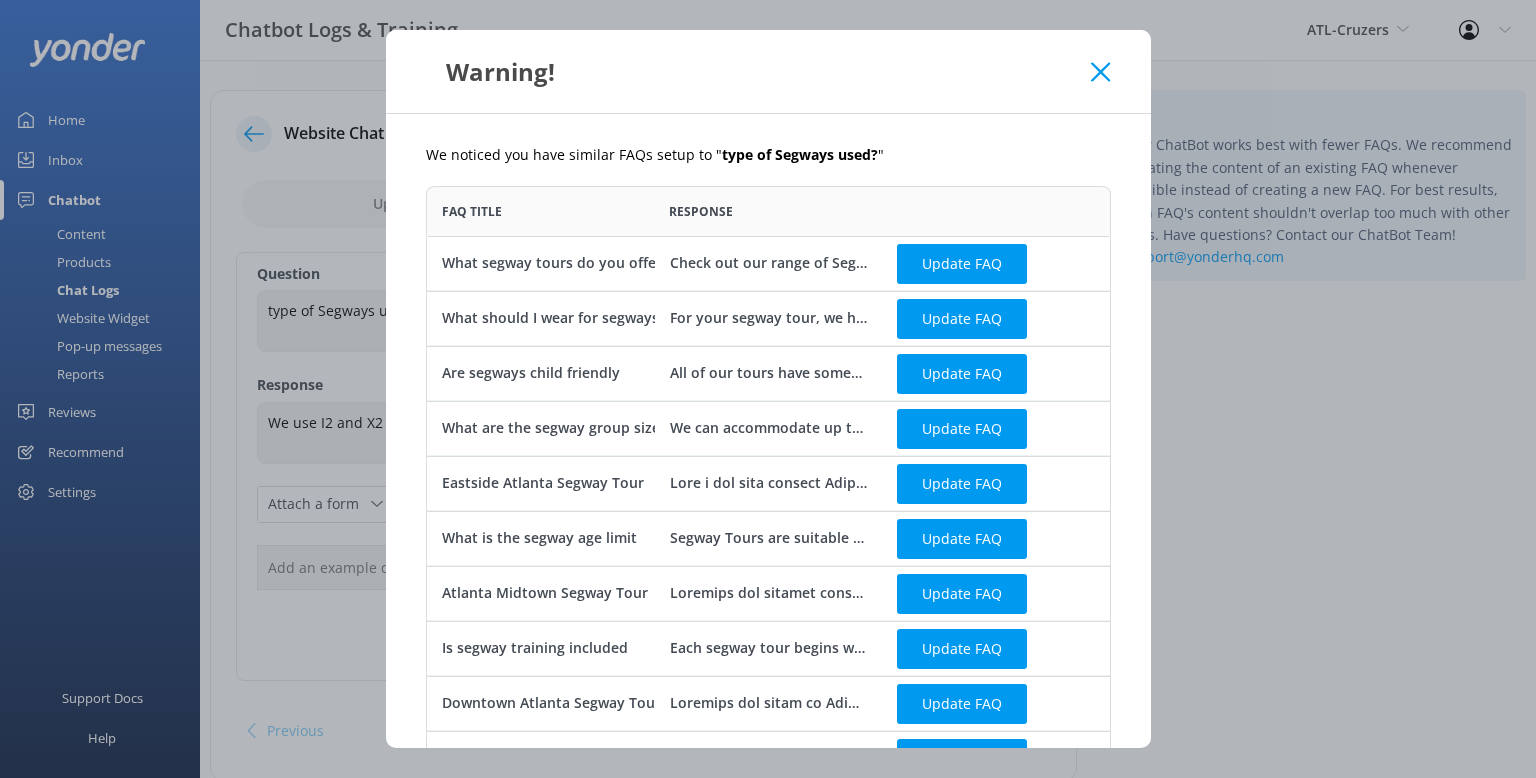 scroll, scrollTop: 1, scrollLeft: 1, axis: both 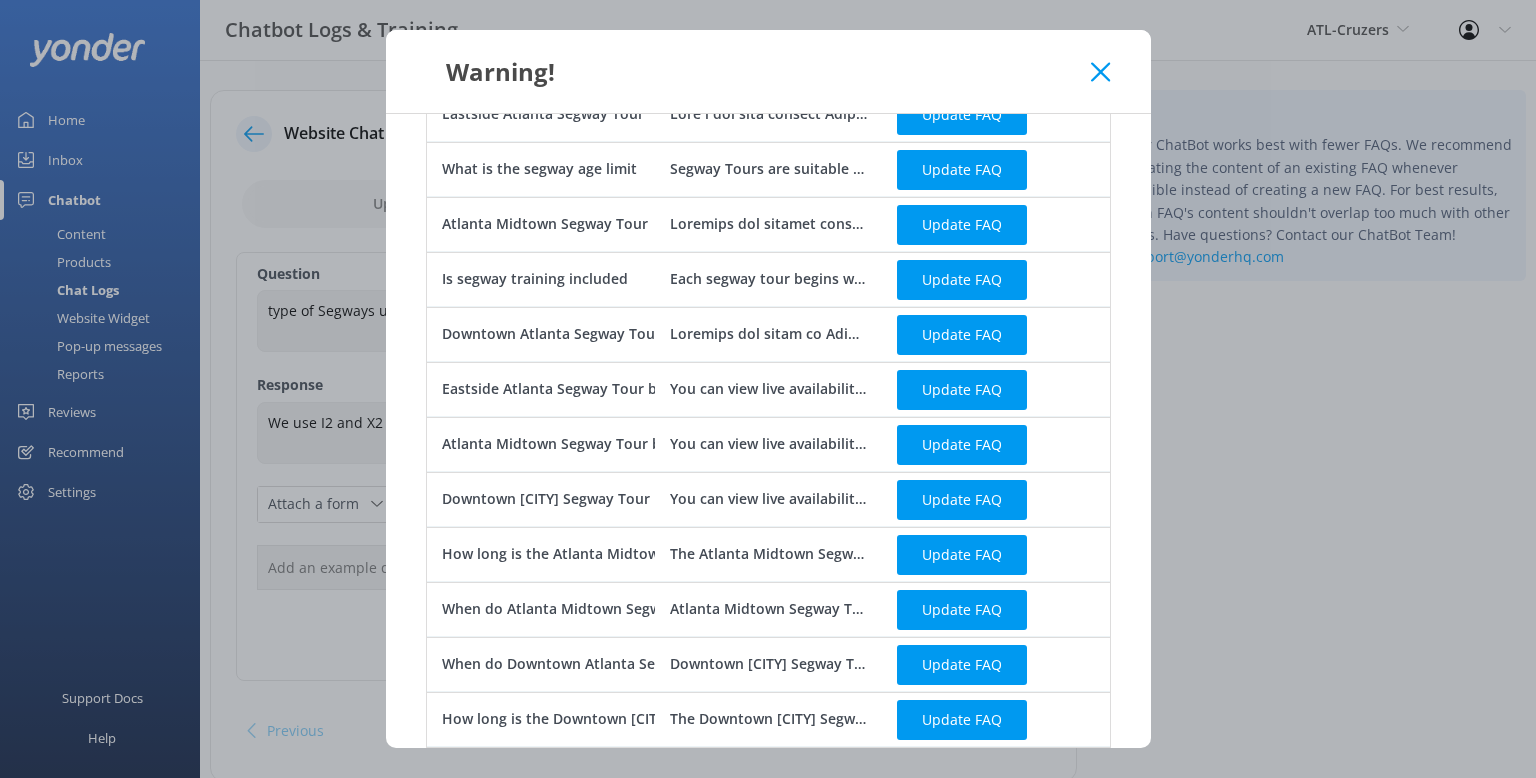 click 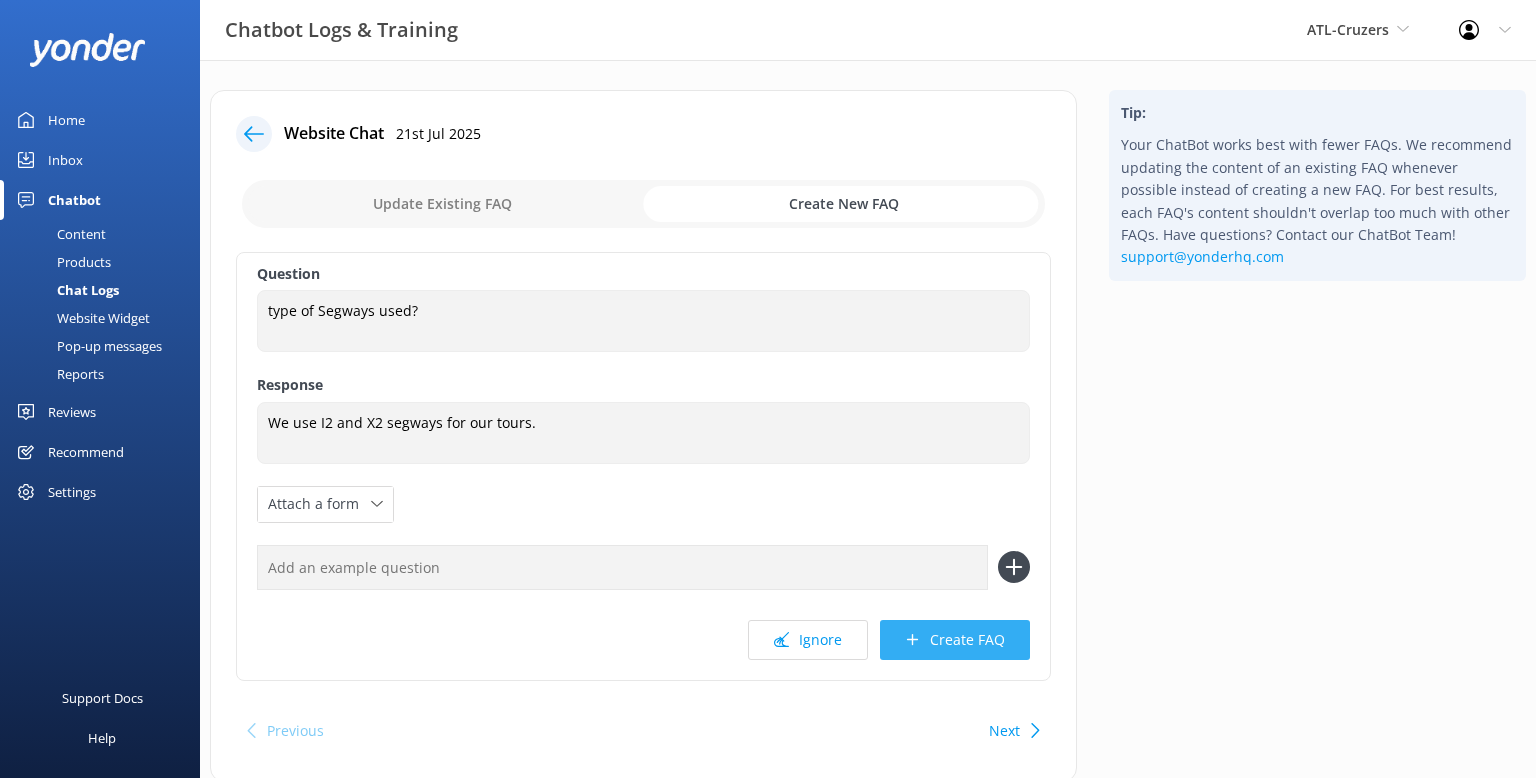 click on "Create FAQ" at bounding box center (955, 640) 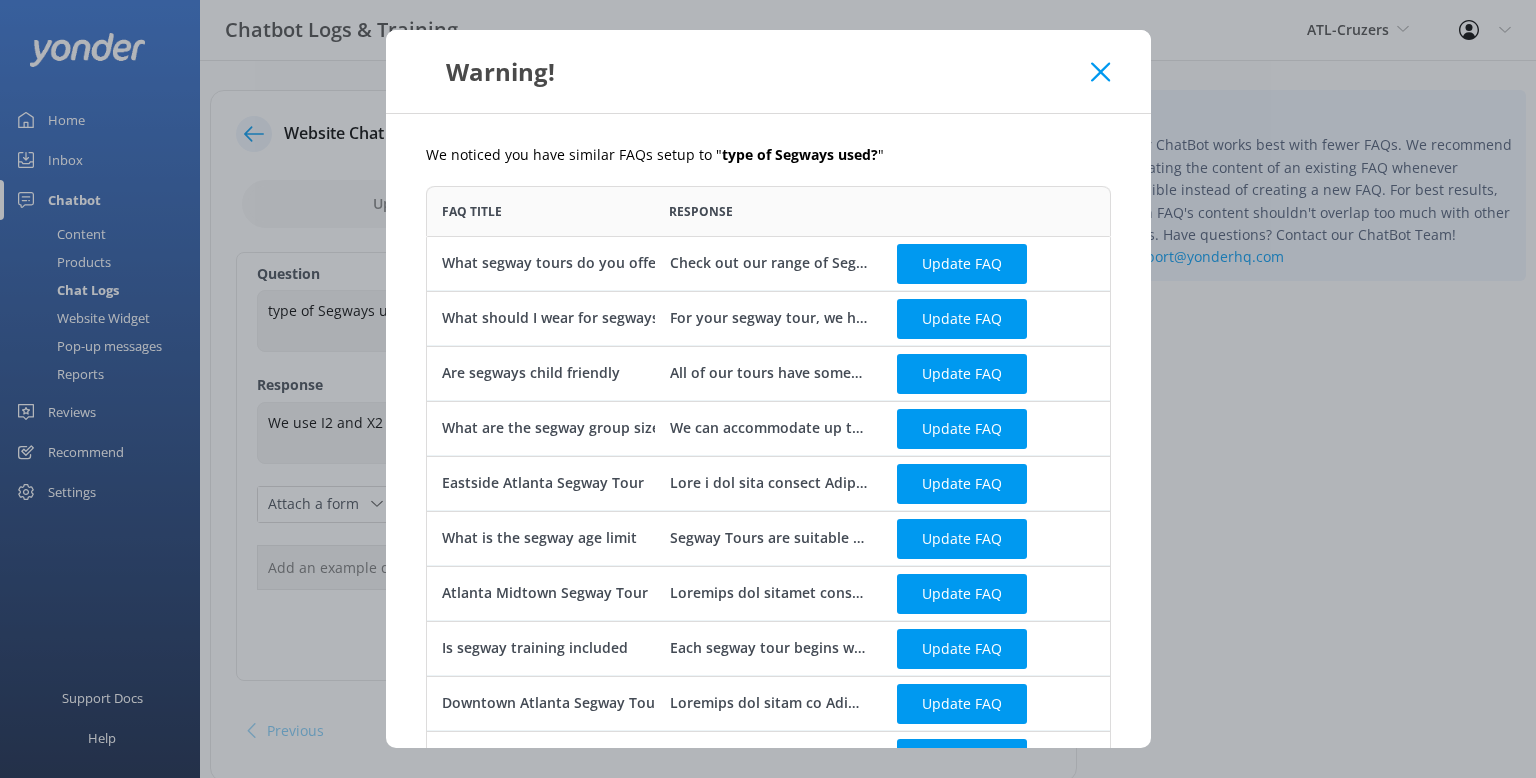 scroll, scrollTop: 1, scrollLeft: 1, axis: both 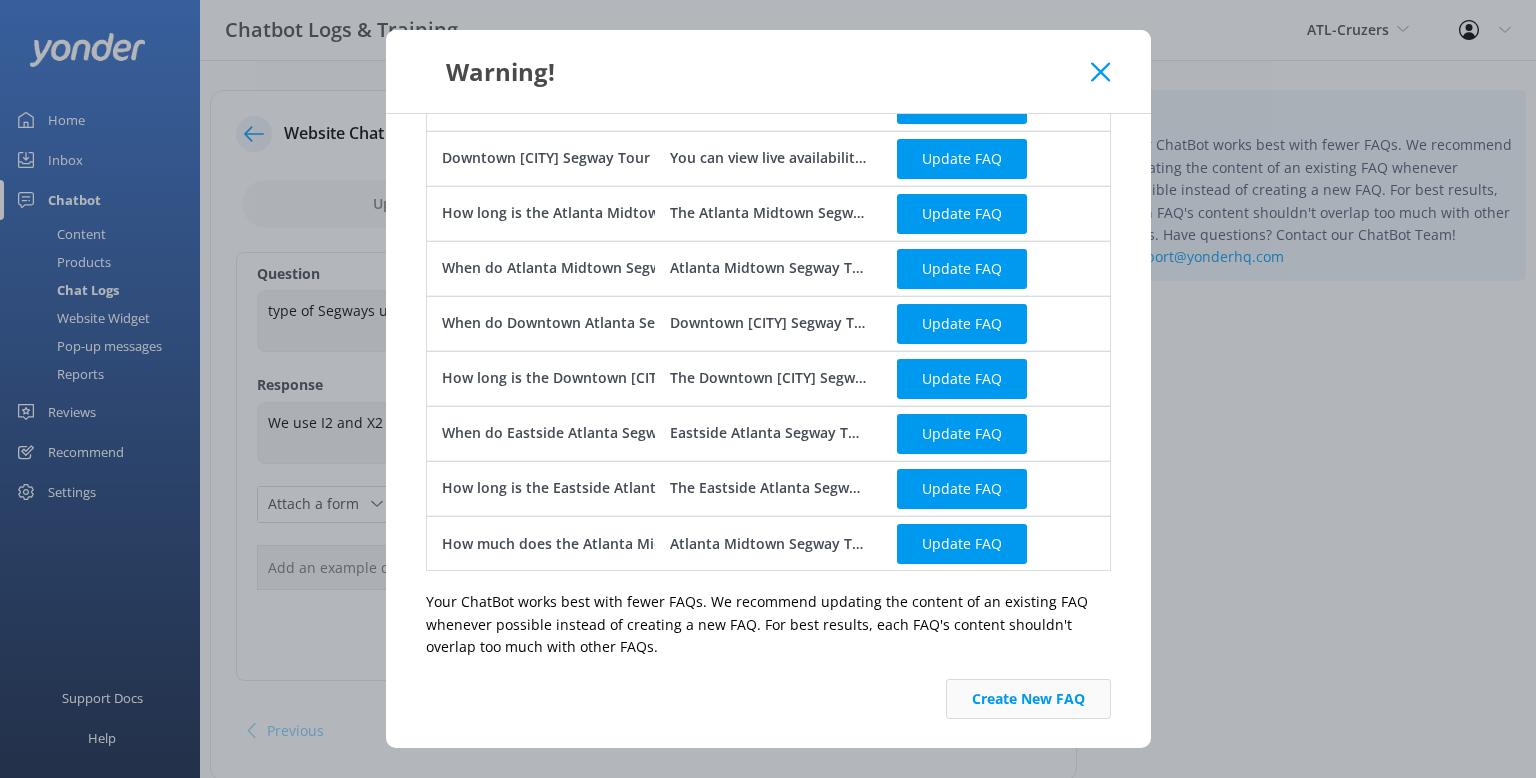 click on "Create New FAQ" at bounding box center (1028, 699) 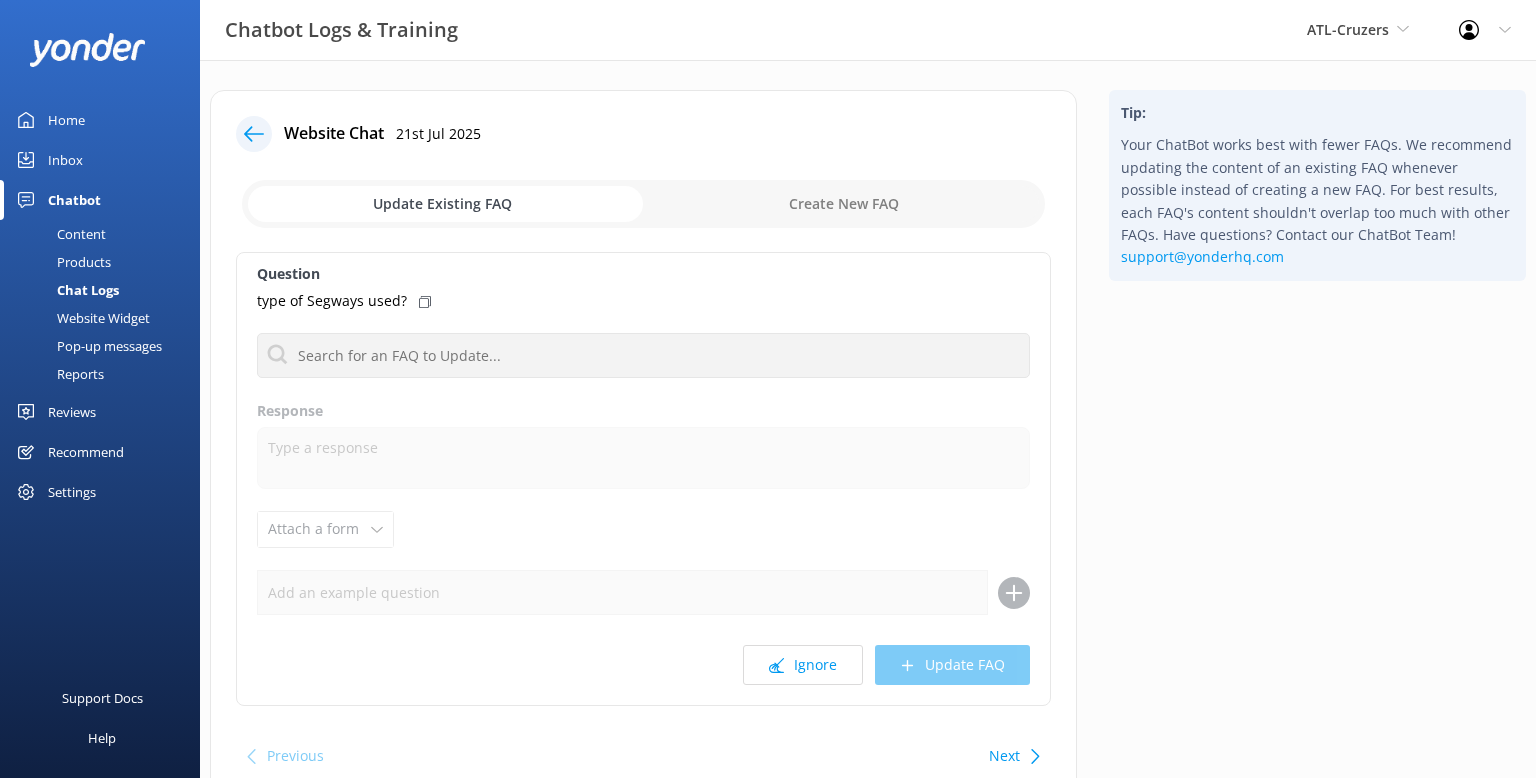 click 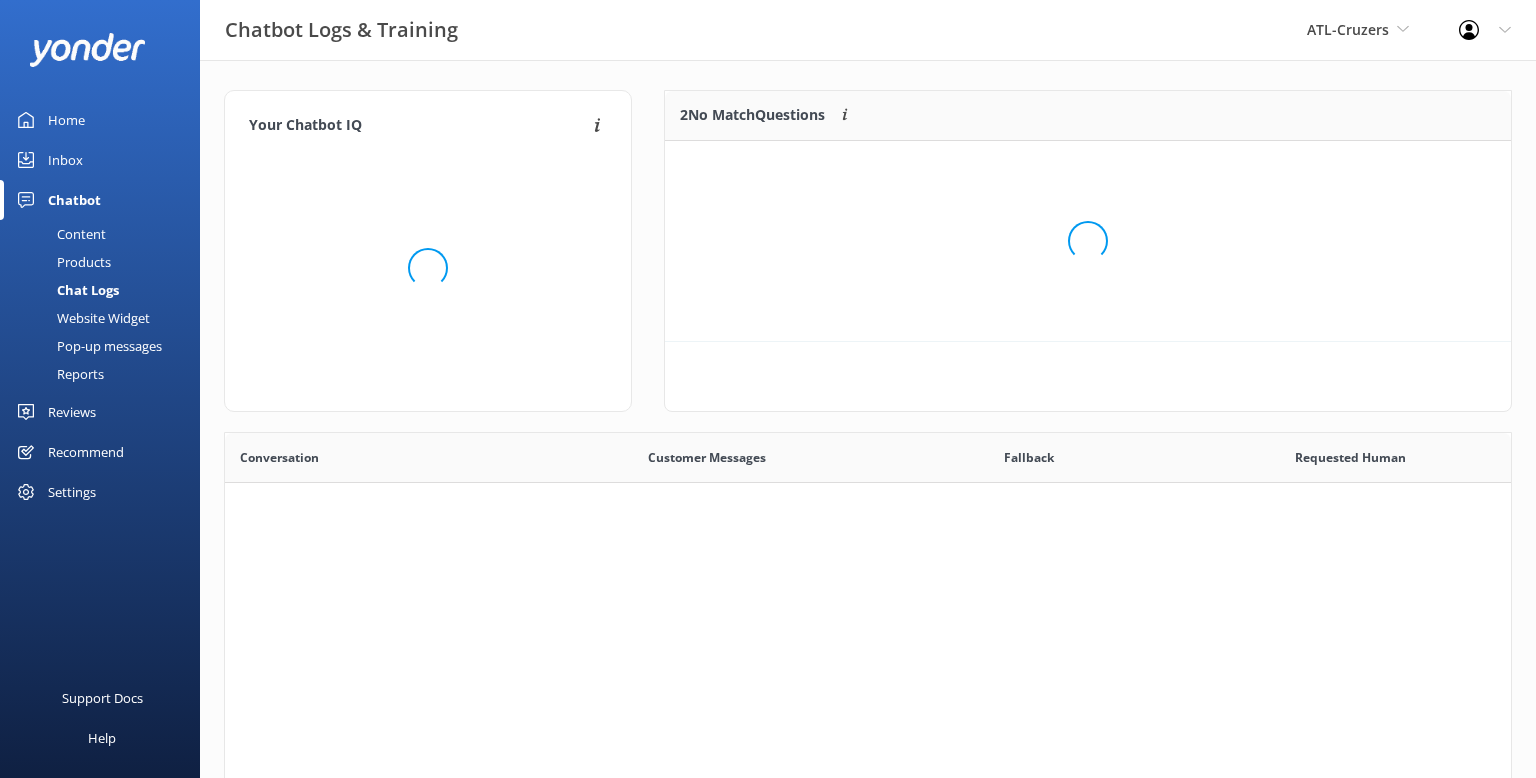 scroll, scrollTop: 0, scrollLeft: 0, axis: both 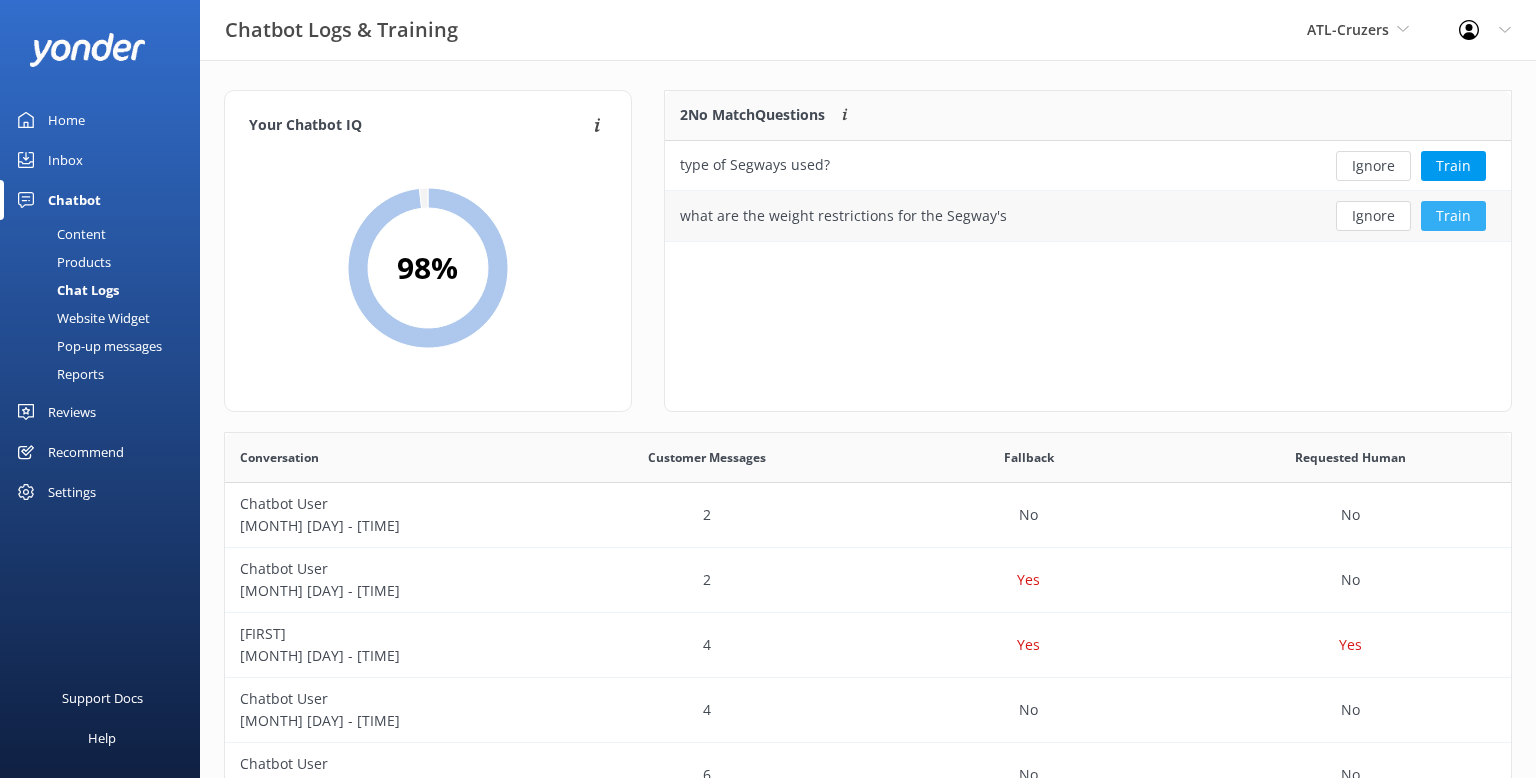 click on "Train" at bounding box center (1453, 216) 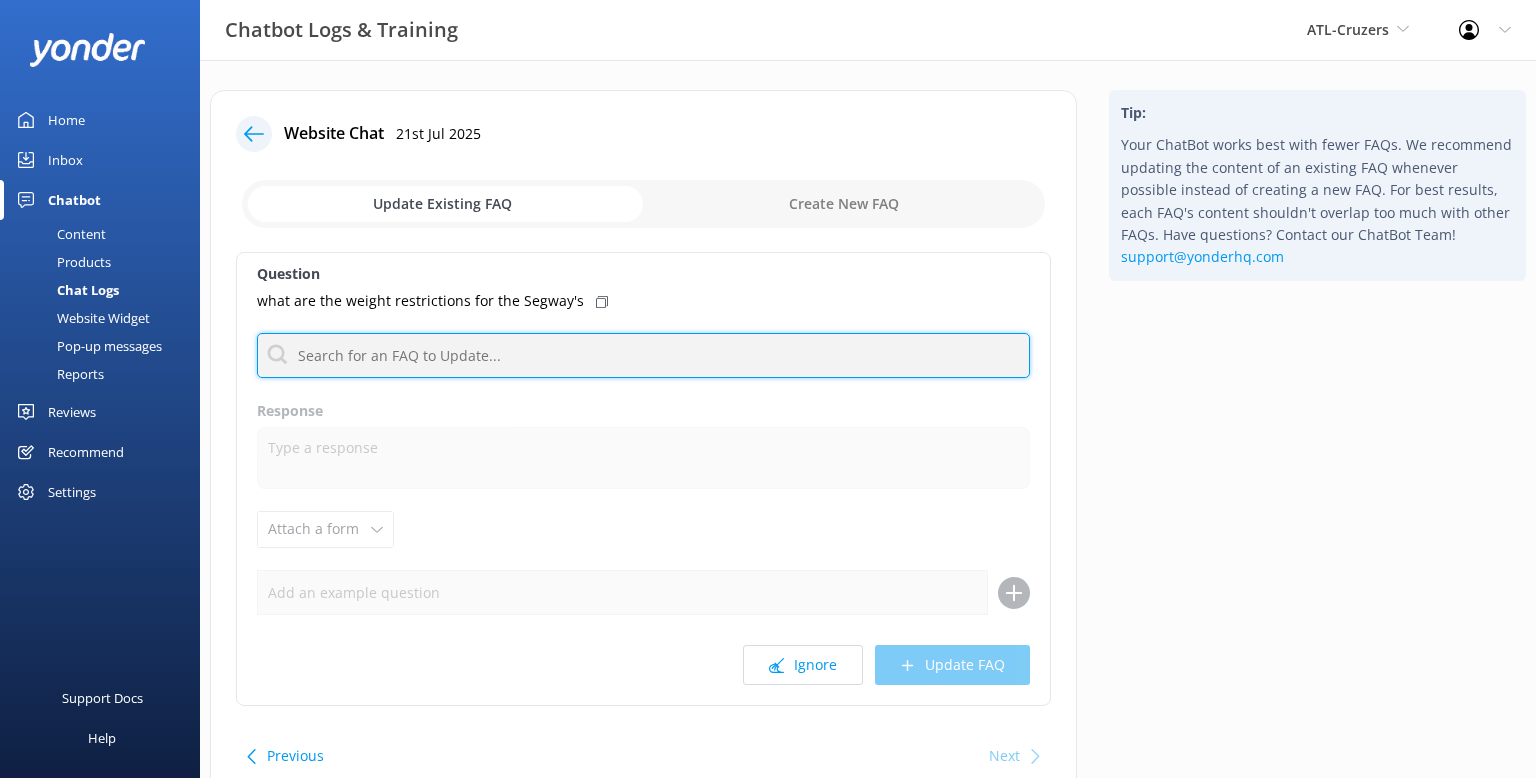 click at bounding box center (643, 355) 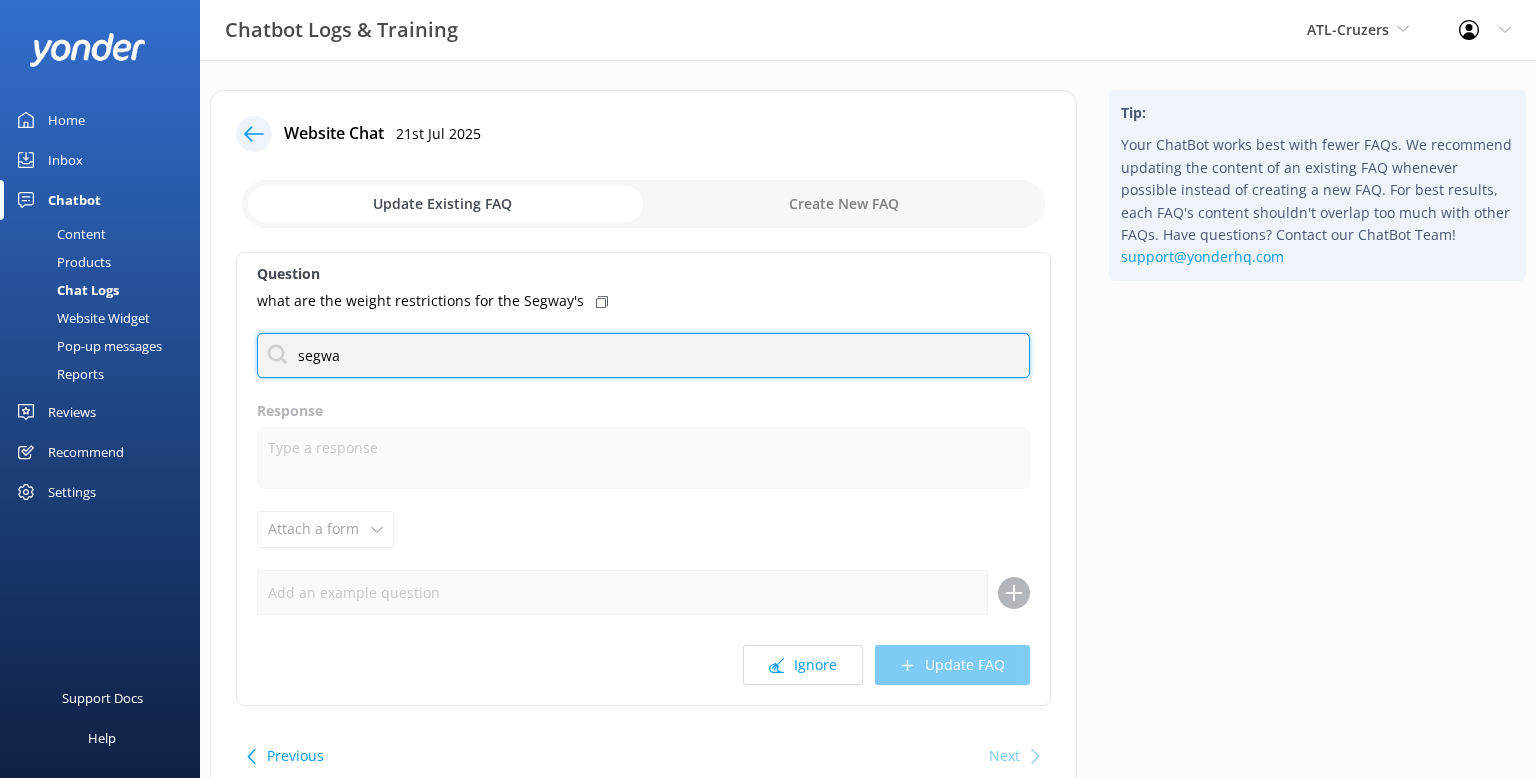 type on "segway" 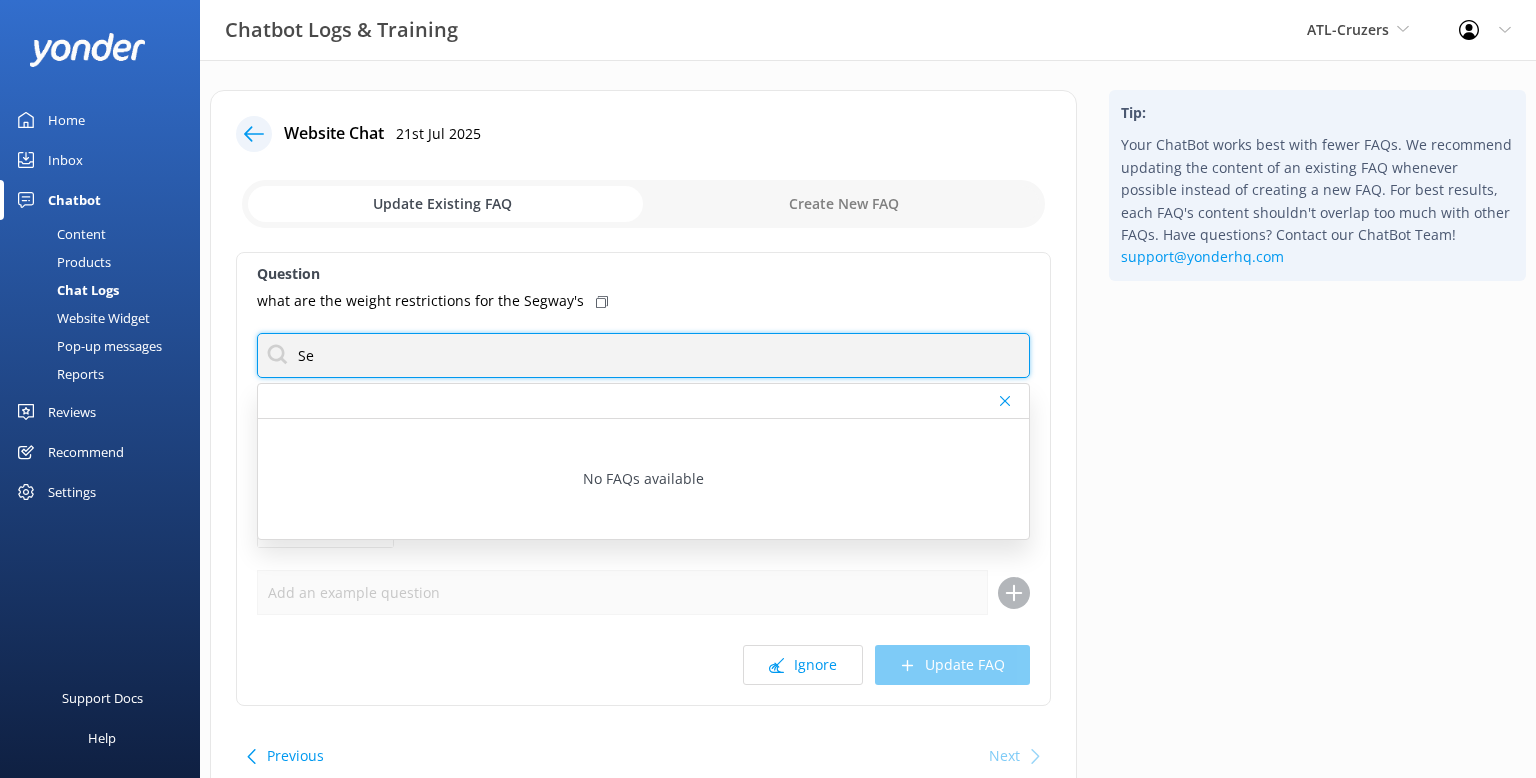 type on "S" 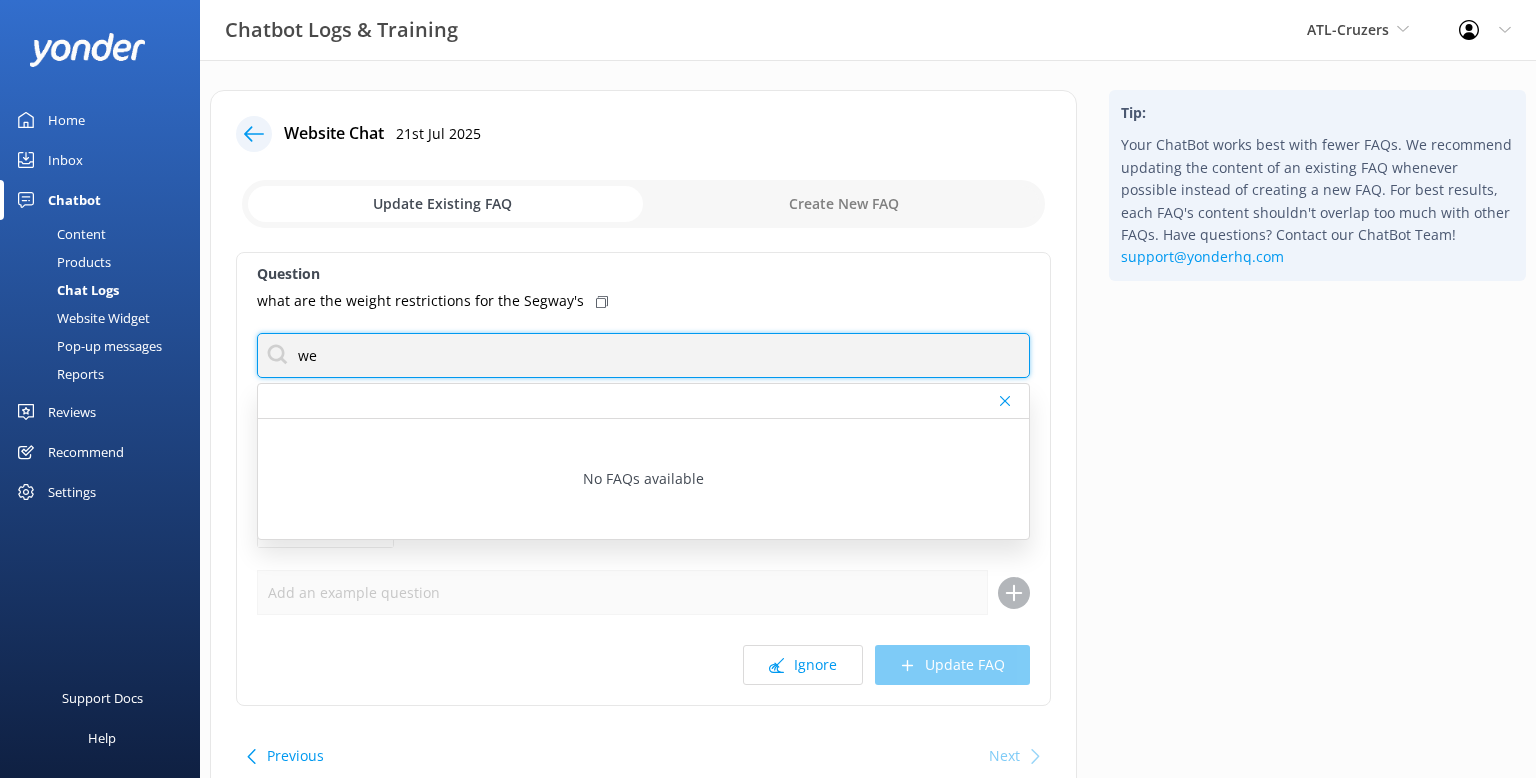 type on "w" 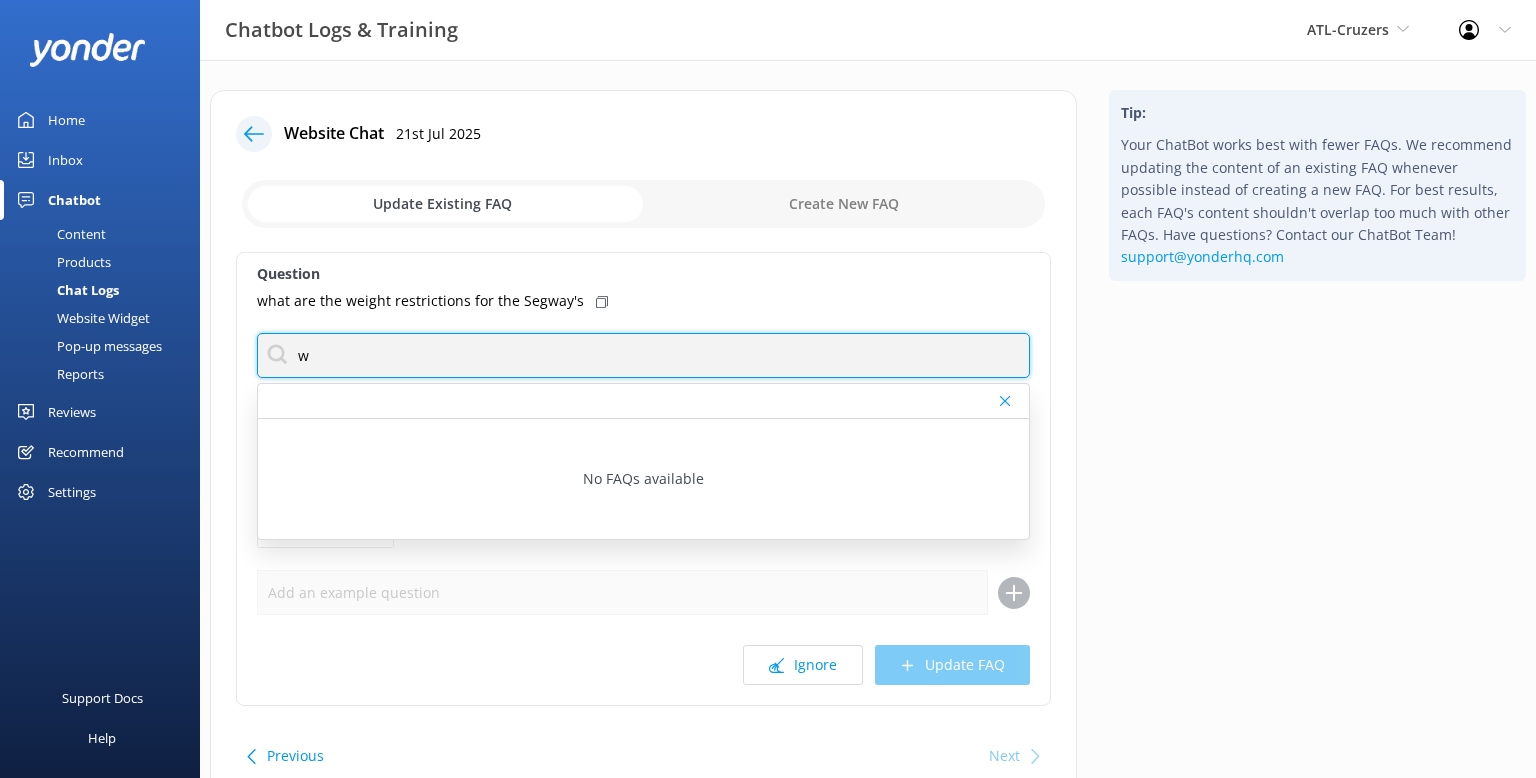 type 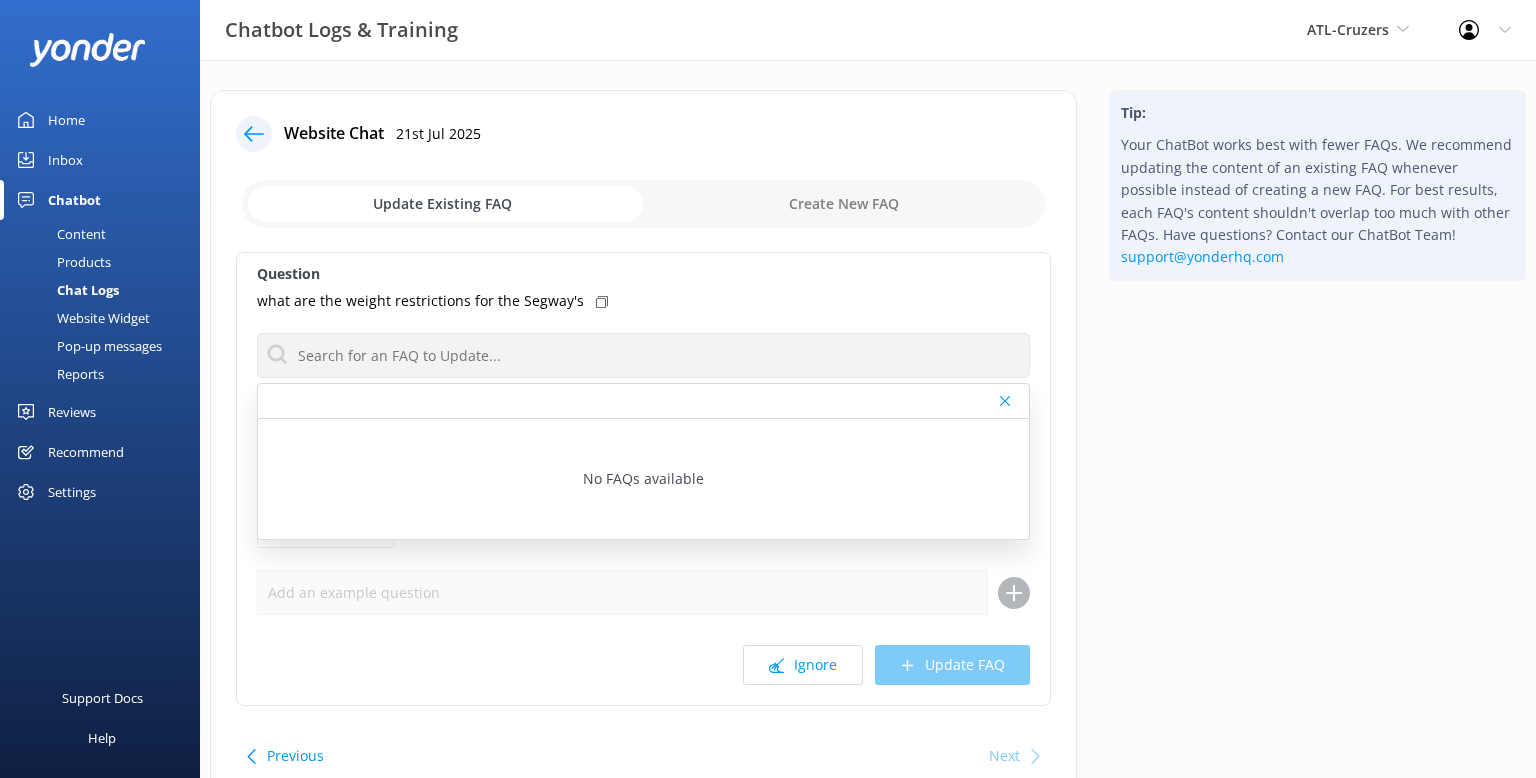 click on "Have questions? Contact our ChatBot Team!   [EMAIL]" at bounding box center [1317, 458] 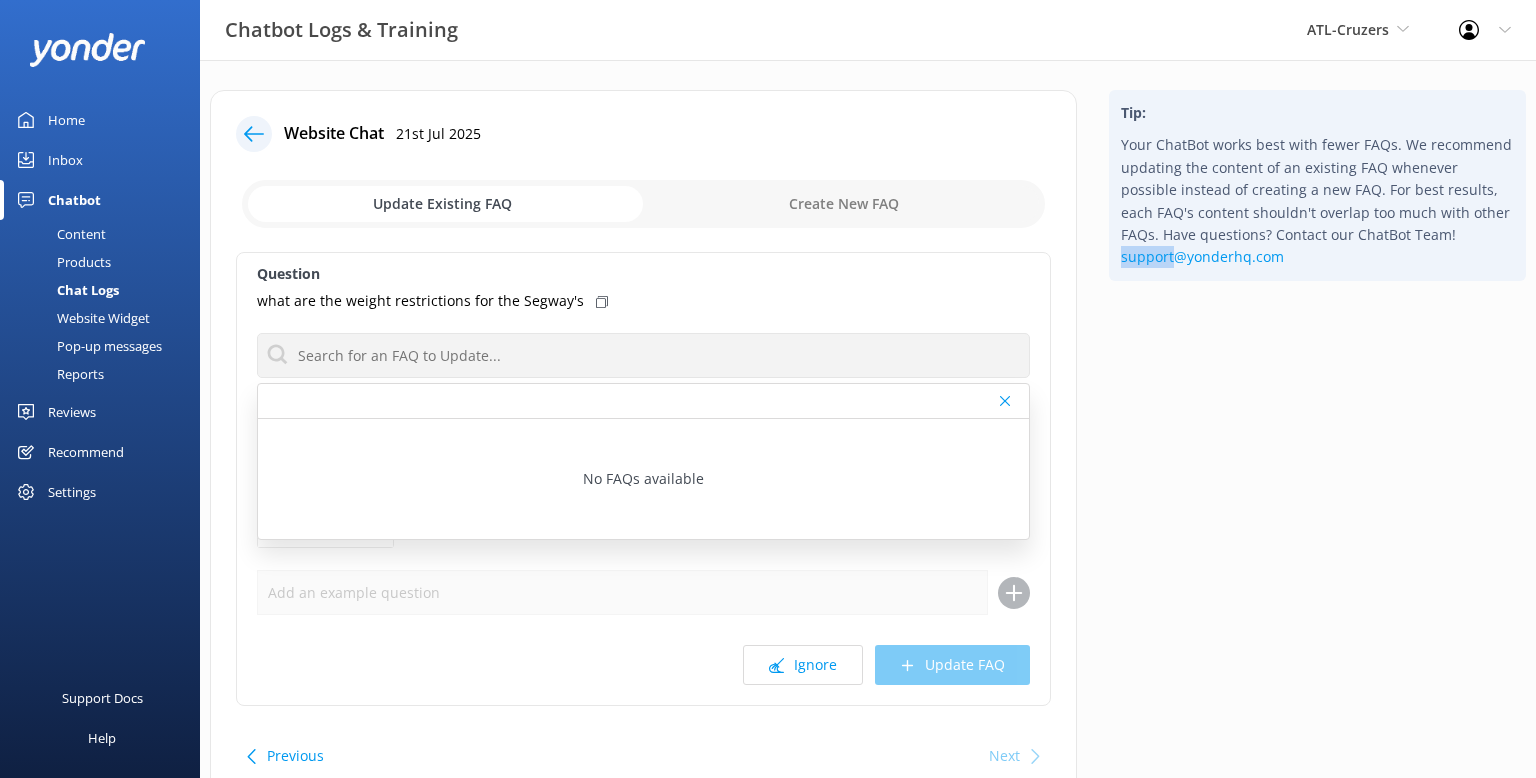 click on "Have questions? Contact our ChatBot Team!   [EMAIL]" at bounding box center (1317, 458) 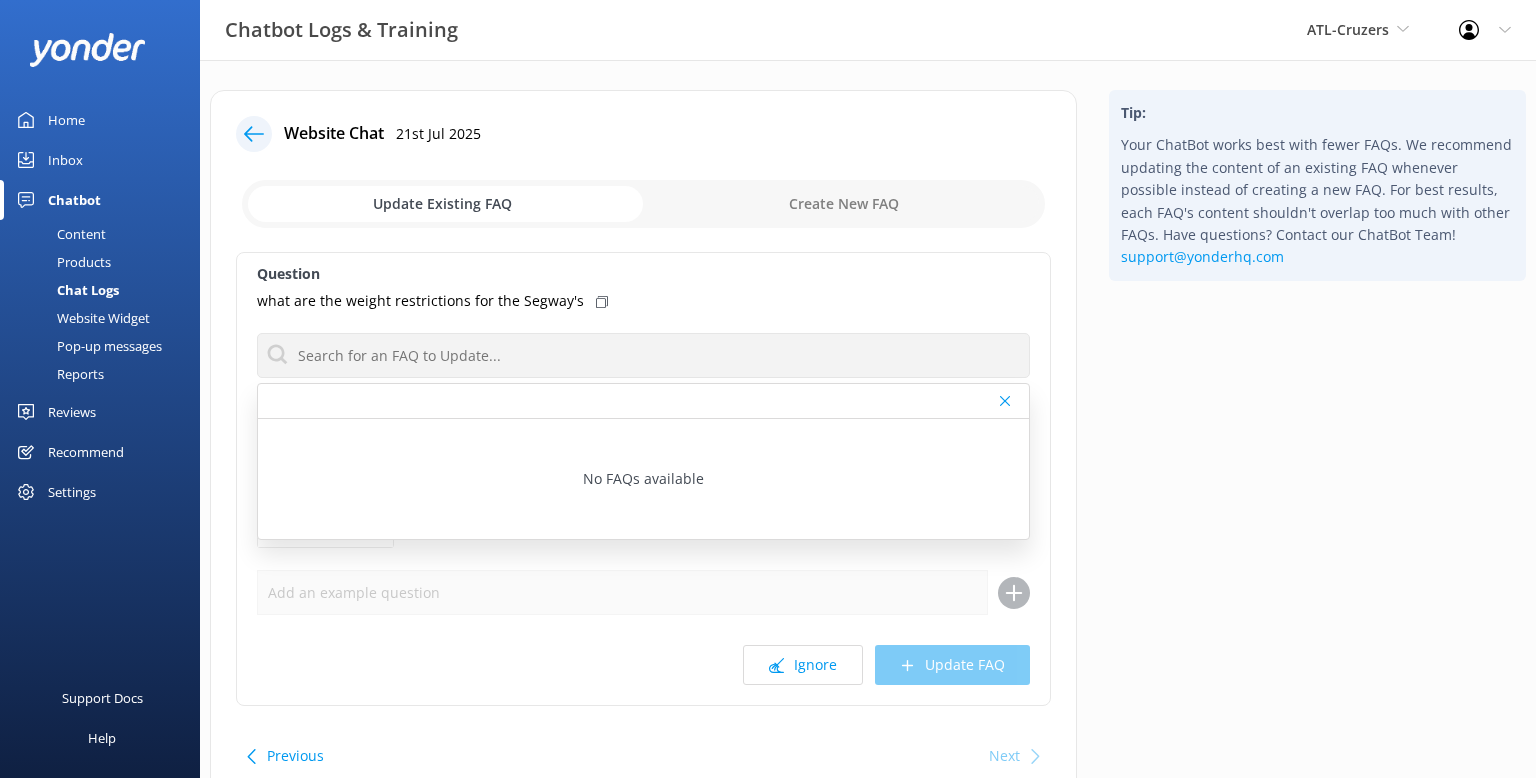 click 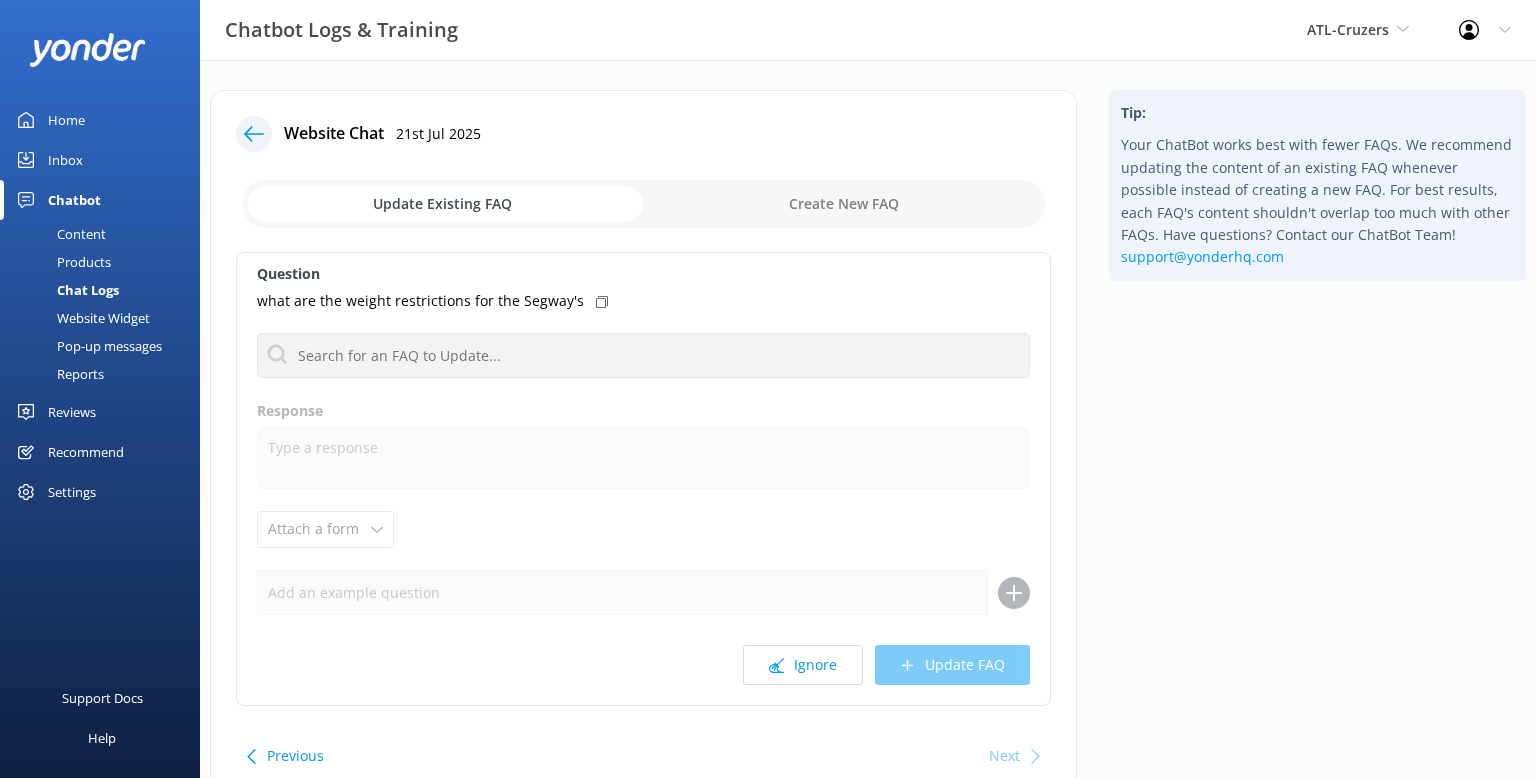 click at bounding box center (643, 204) 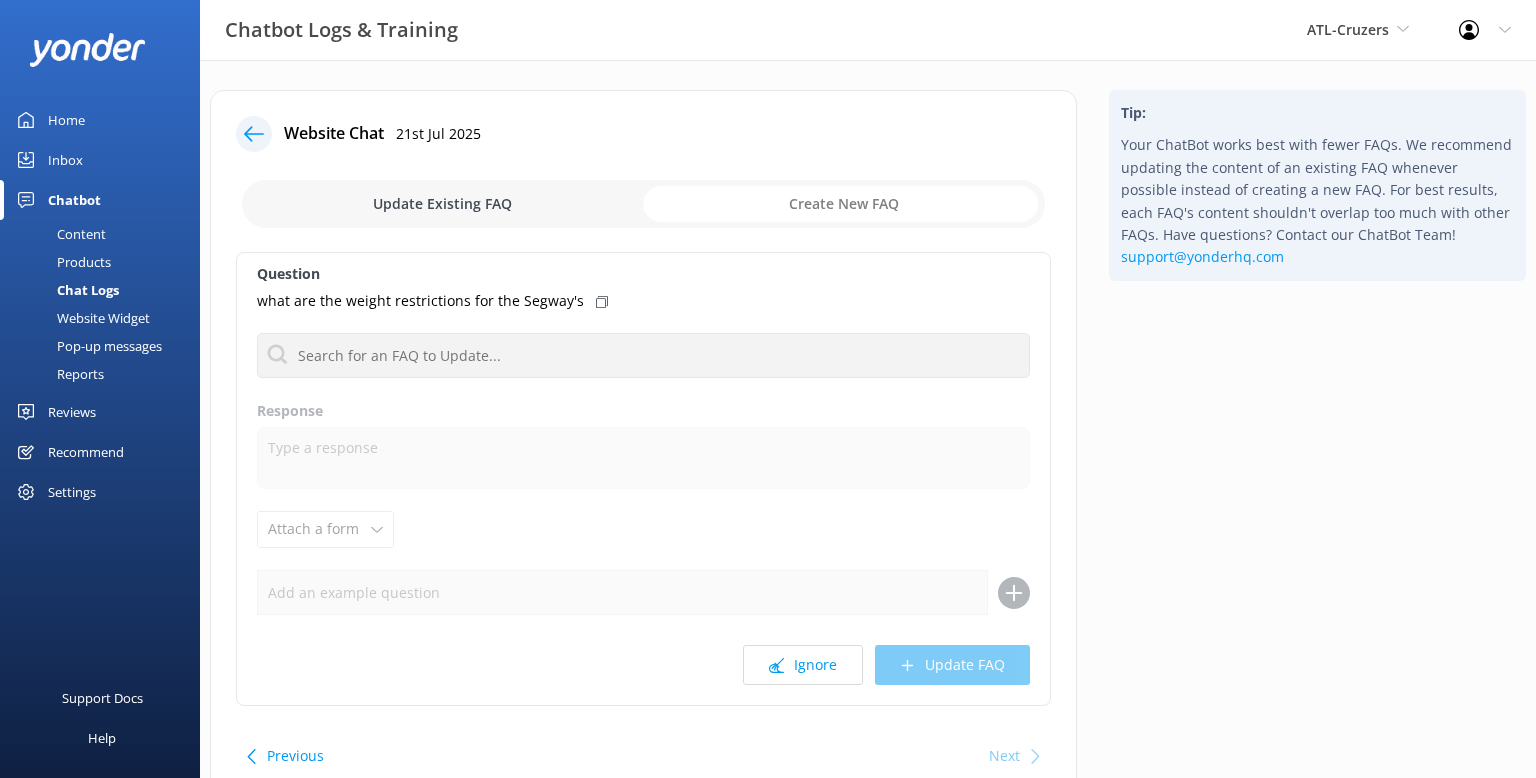 checkbox on "true" 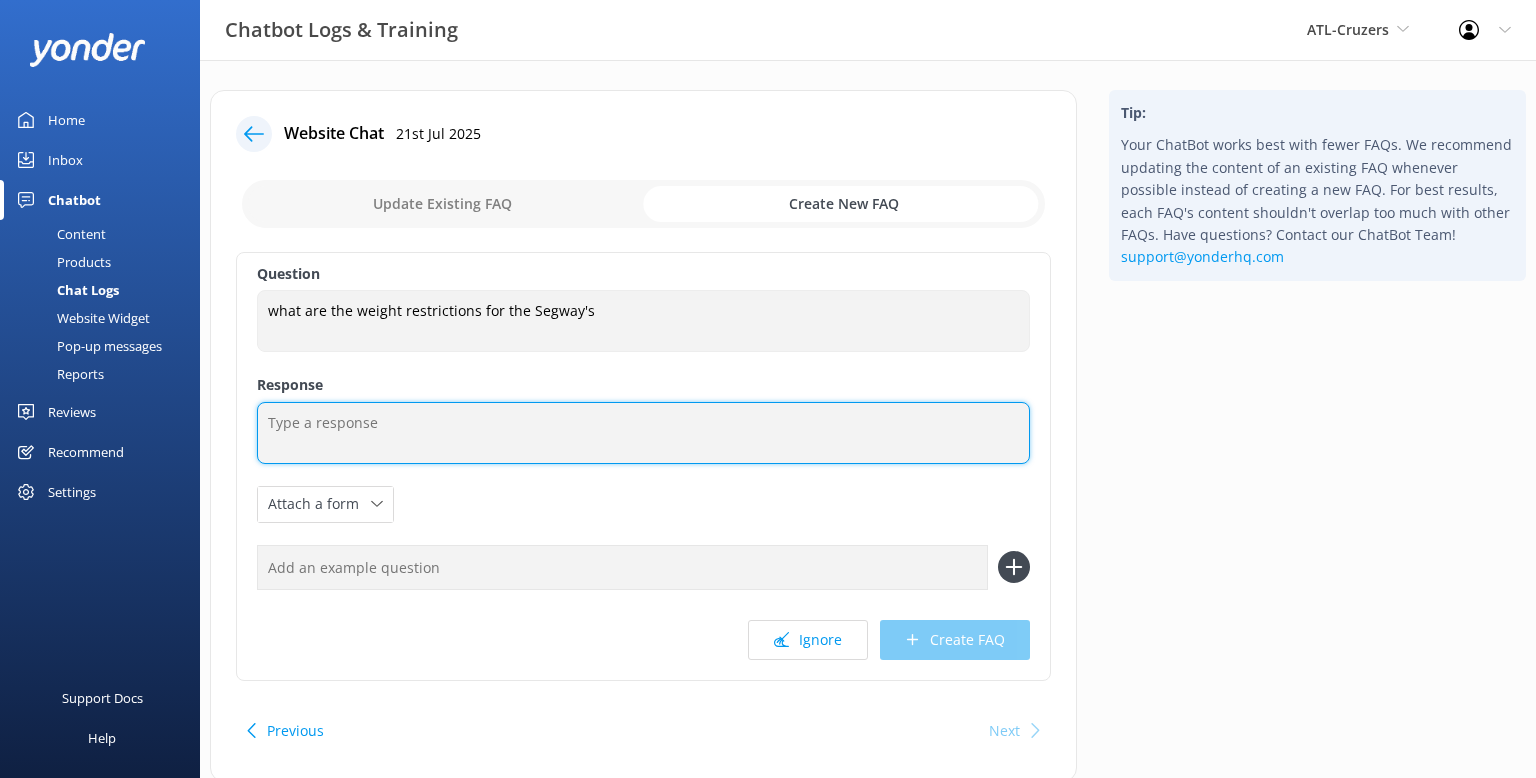 click at bounding box center [643, 433] 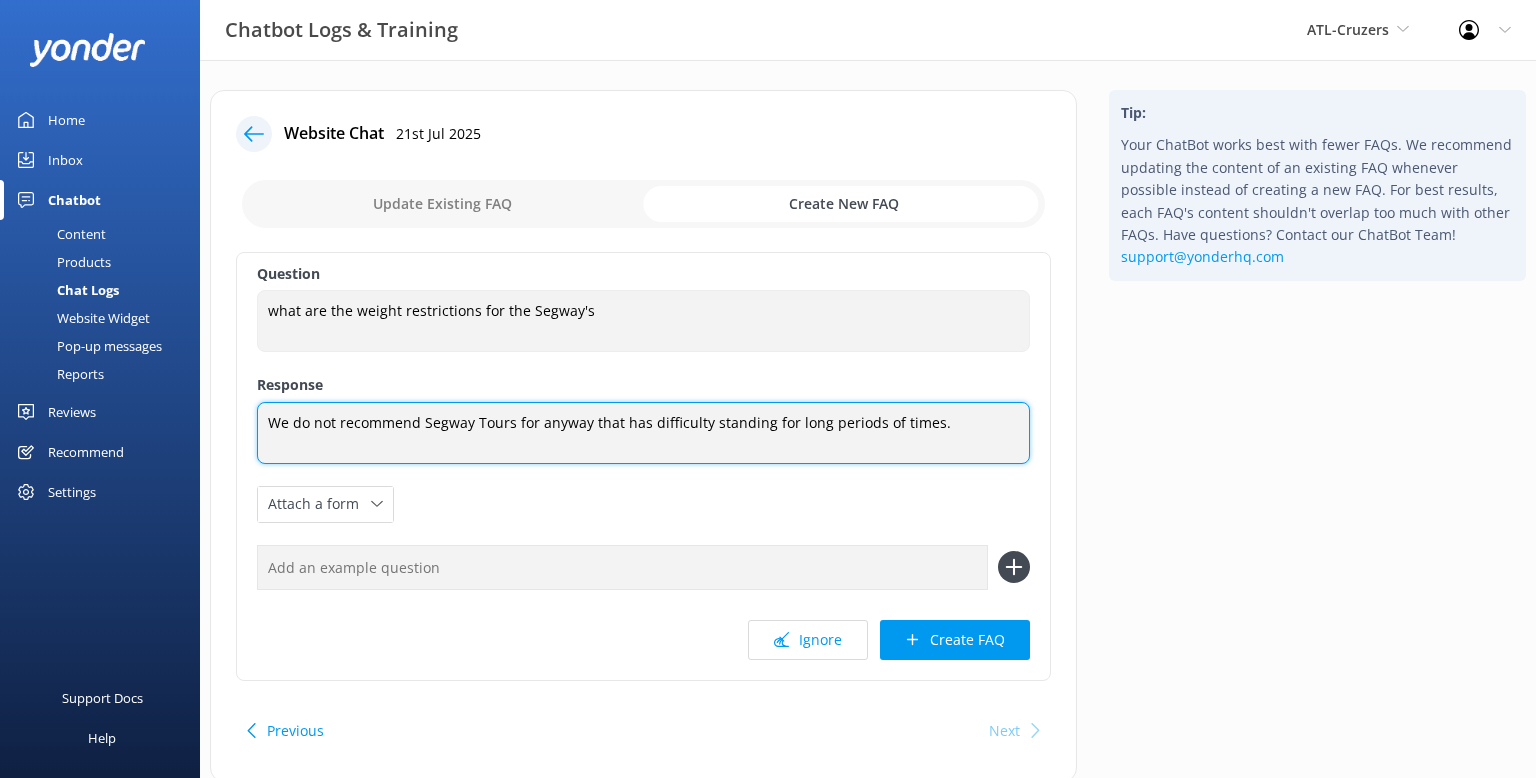 click on "We do not recommend Segway Tours for anyway that has difficulty standing for long periods of times." at bounding box center (643, 433) 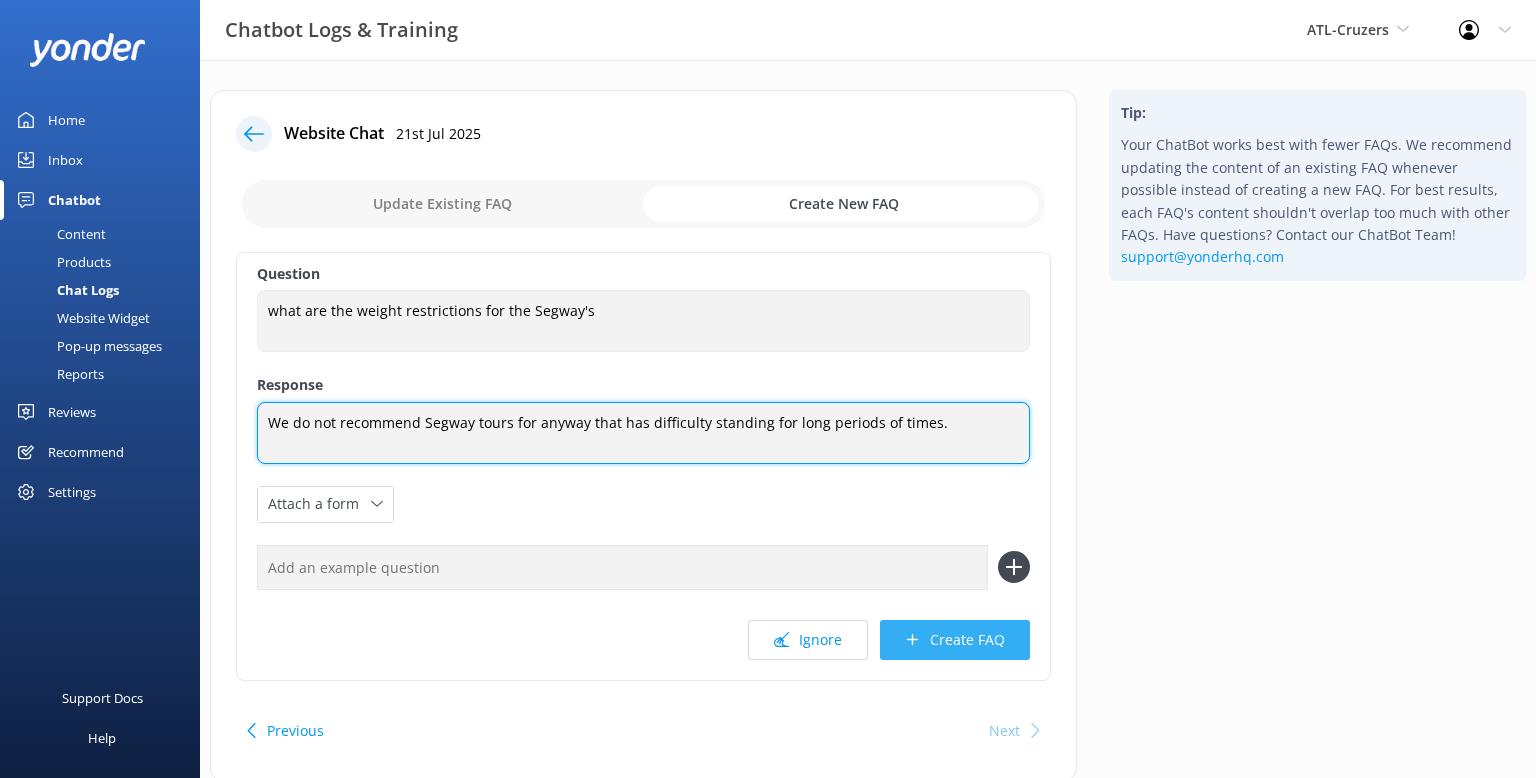 type on "We do not recommend Segway tours for anyway that has difficulty standing for long periods of times." 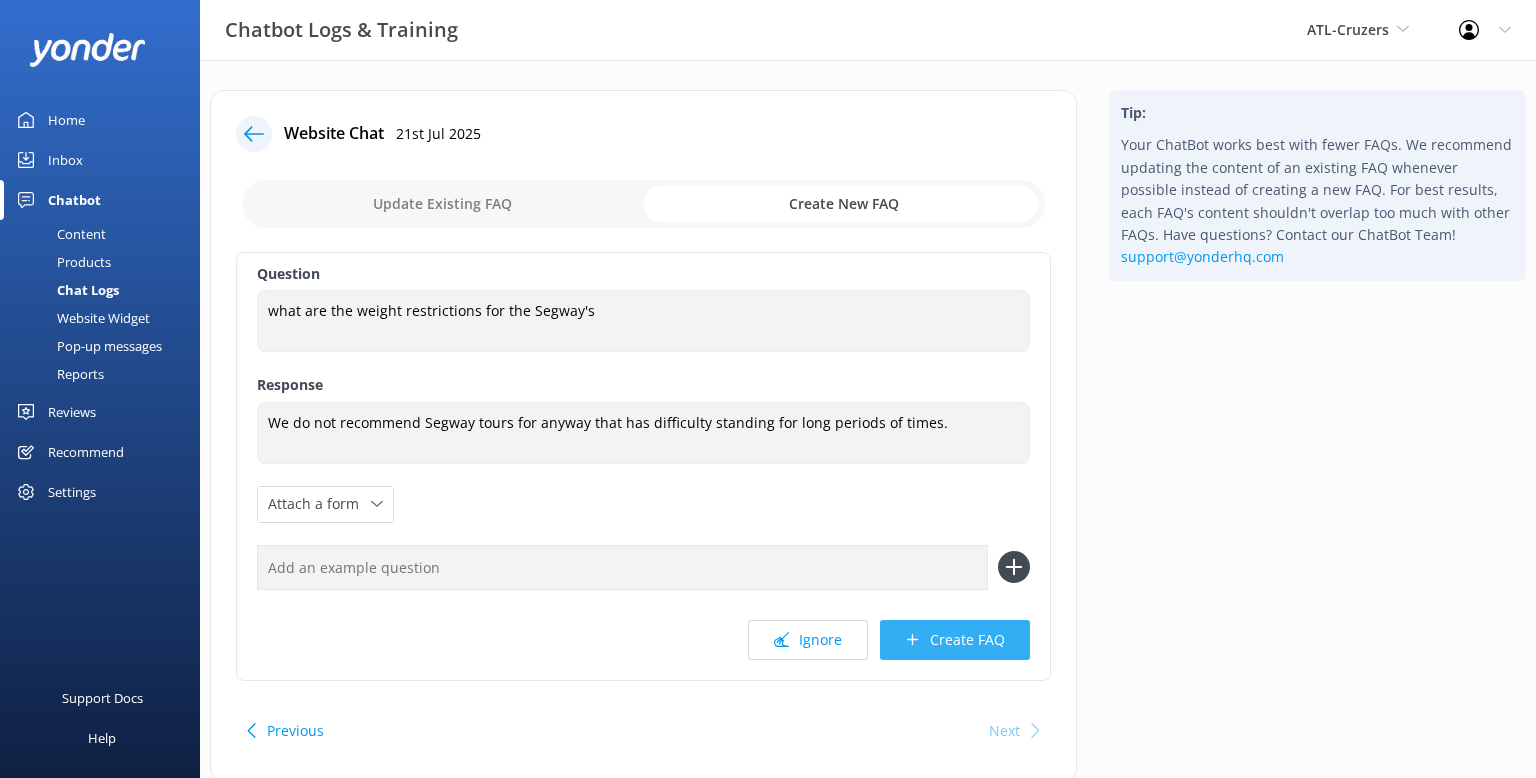 click on "Create FAQ" at bounding box center [955, 640] 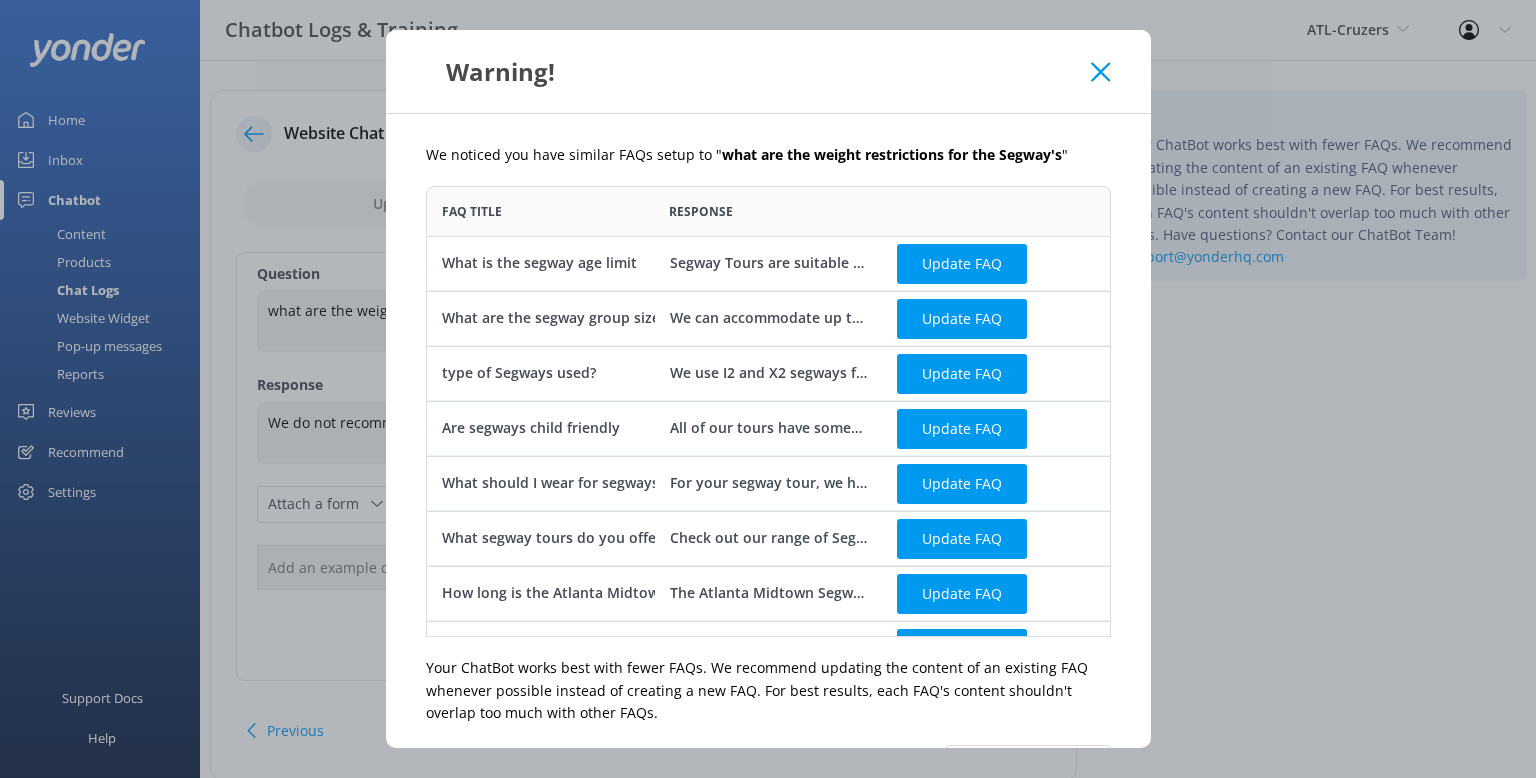 scroll, scrollTop: 0, scrollLeft: 1, axis: horizontal 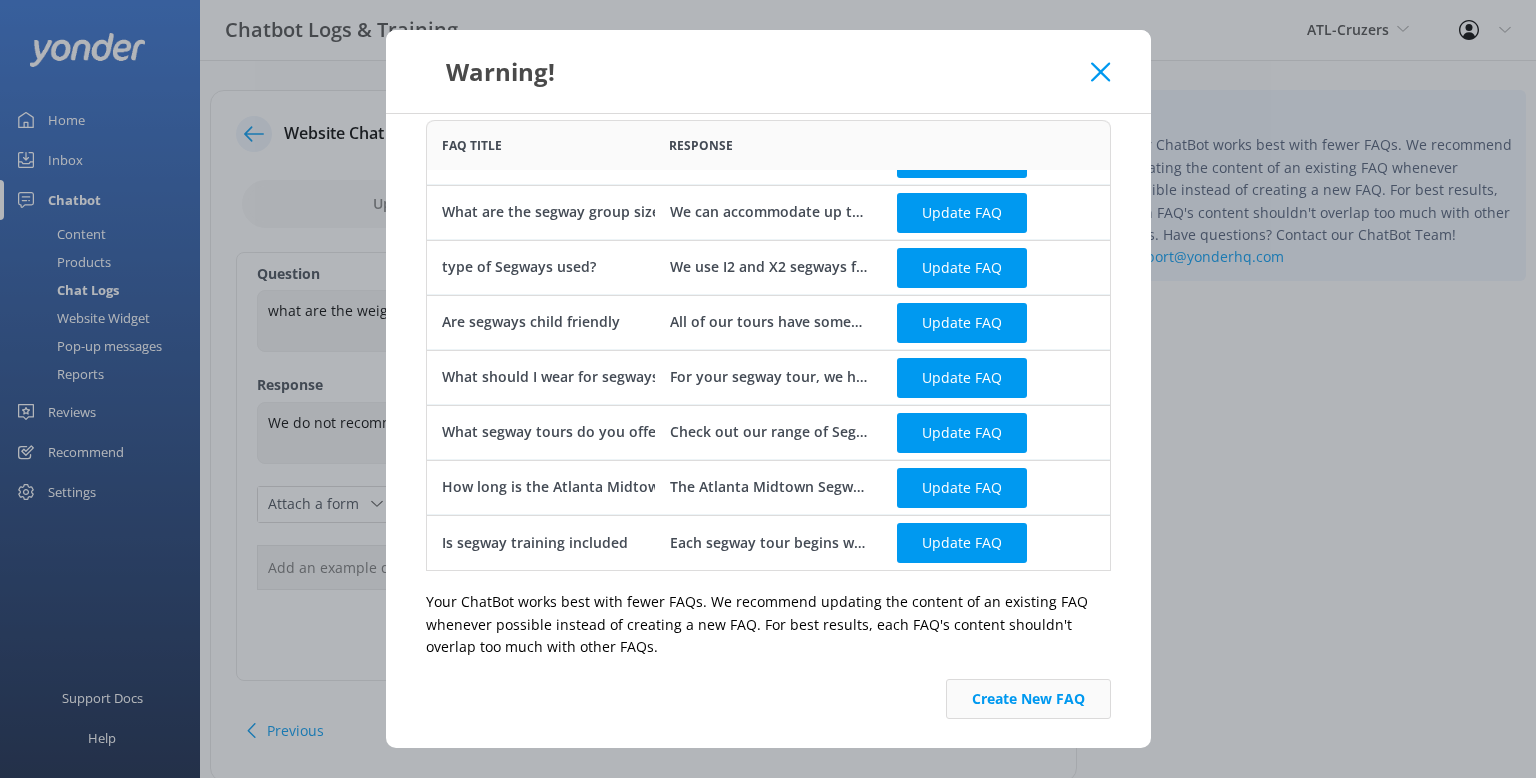 click on "Create New FAQ" at bounding box center (1028, 699) 